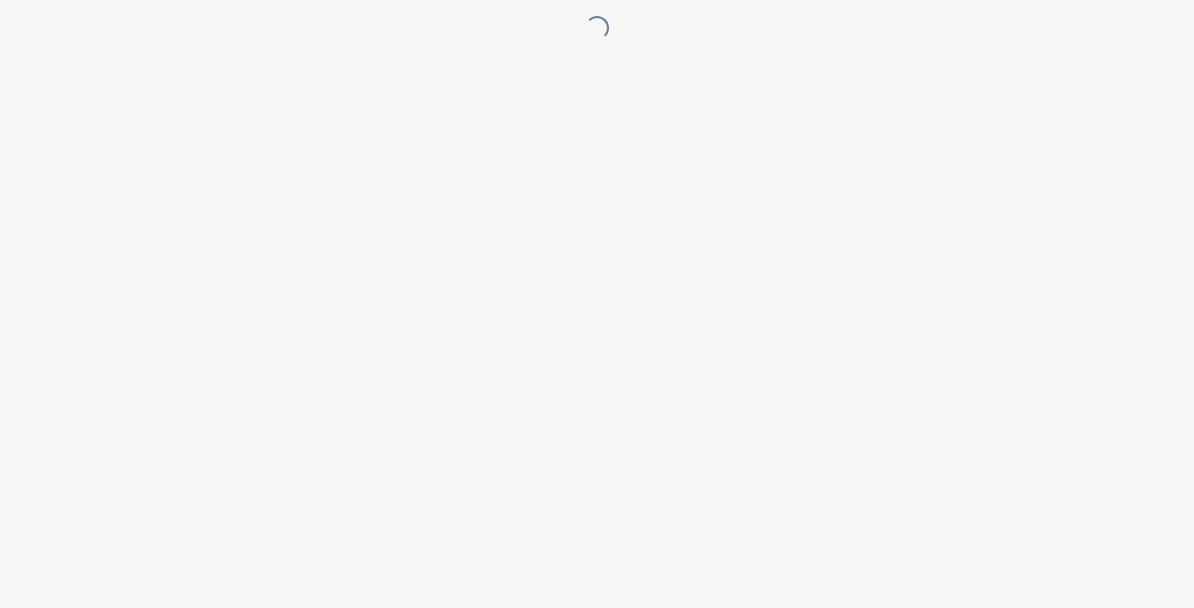 scroll, scrollTop: 0, scrollLeft: 0, axis: both 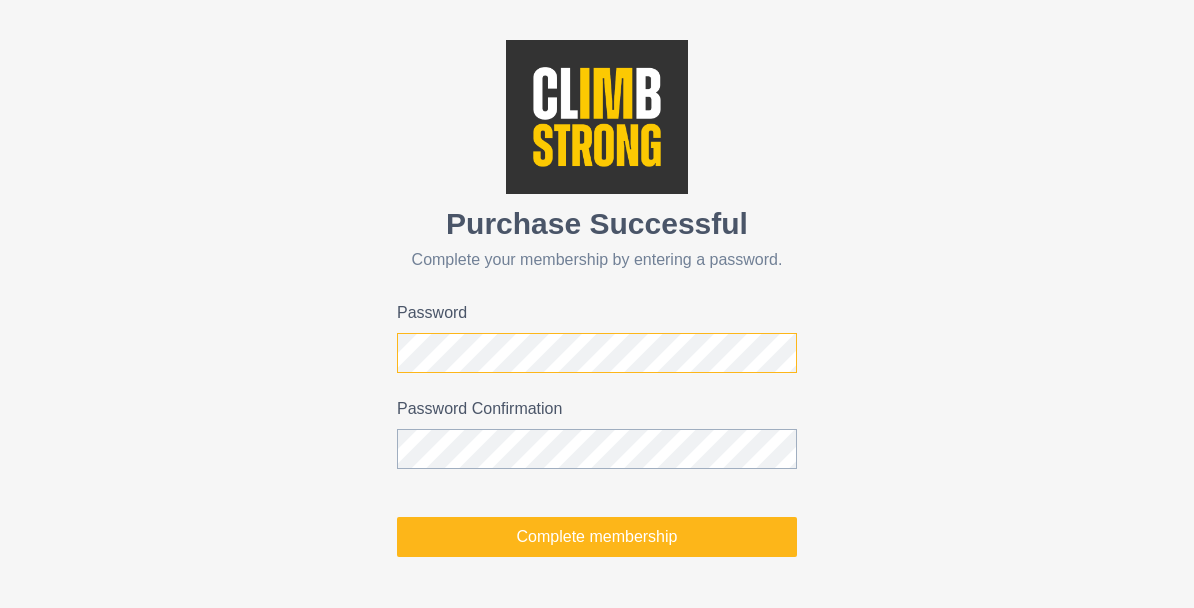 click on "Purchase Successful Complete your membership by entering a password. Password Password Confirmation Complete membership" at bounding box center [597, 298] 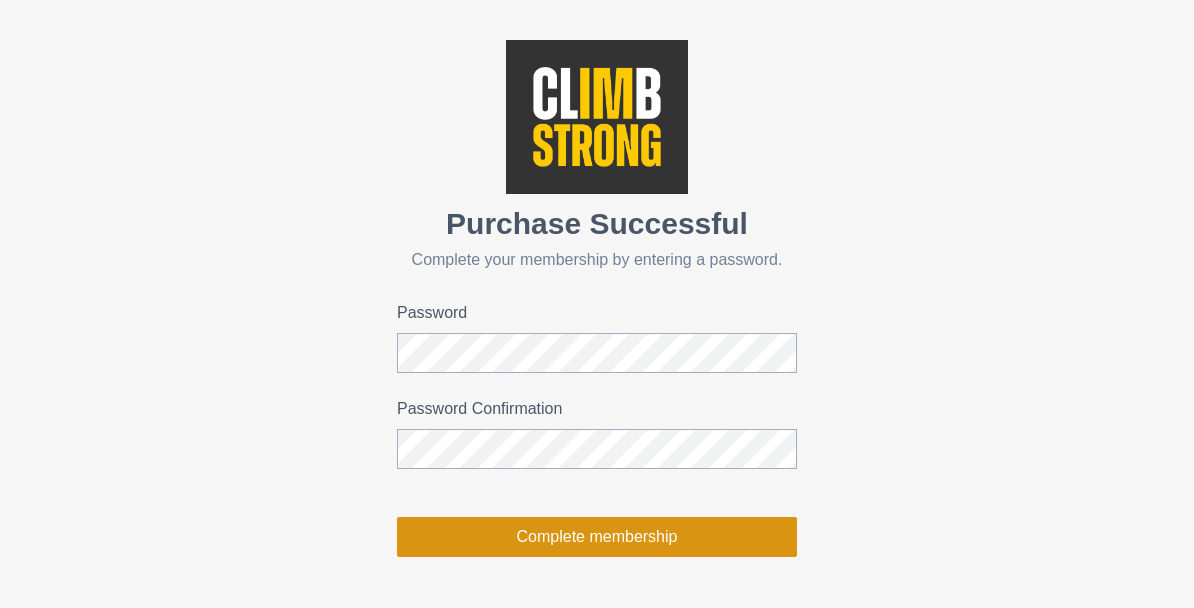click on "Complete membership" at bounding box center (597, 537) 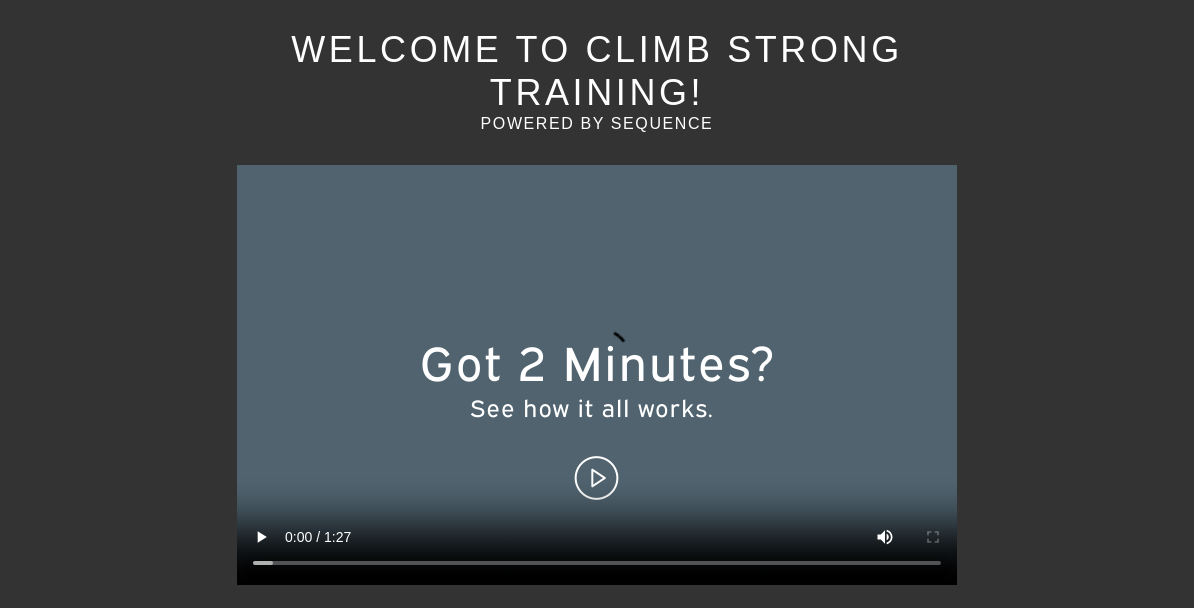 scroll, scrollTop: 236, scrollLeft: 0, axis: vertical 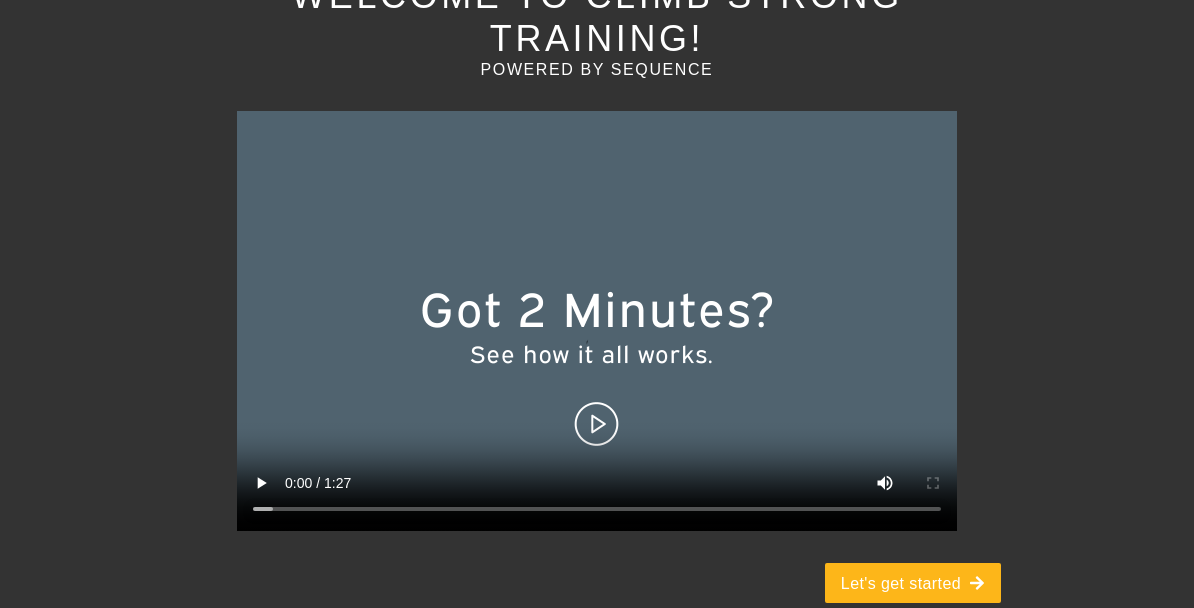 click at bounding box center [597, 321] 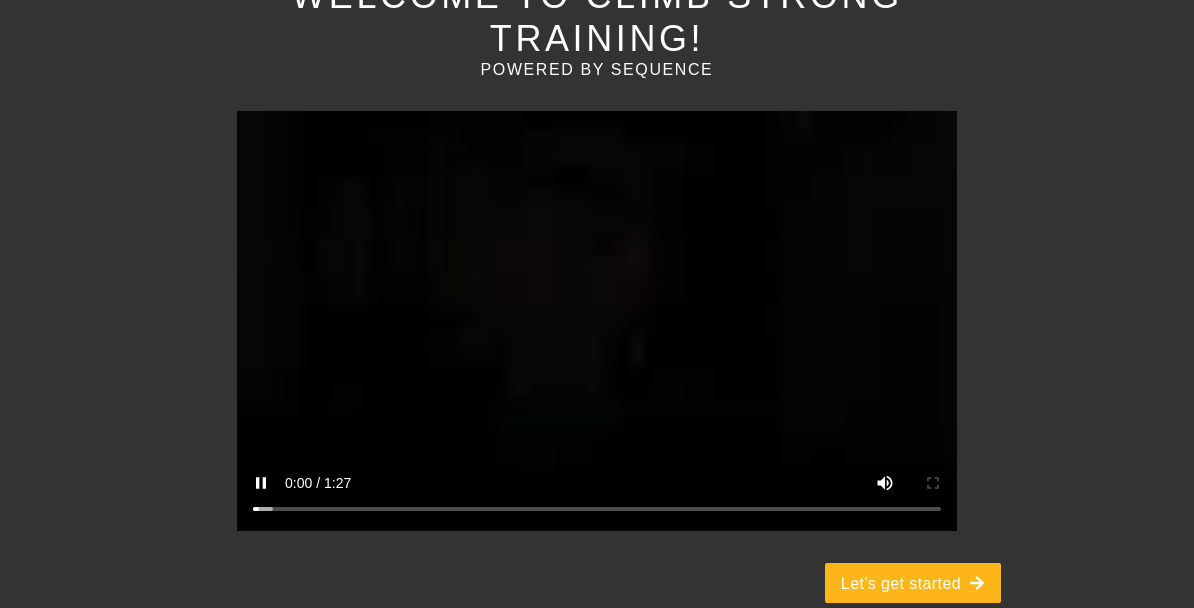 scroll, scrollTop: 0, scrollLeft: 0, axis: both 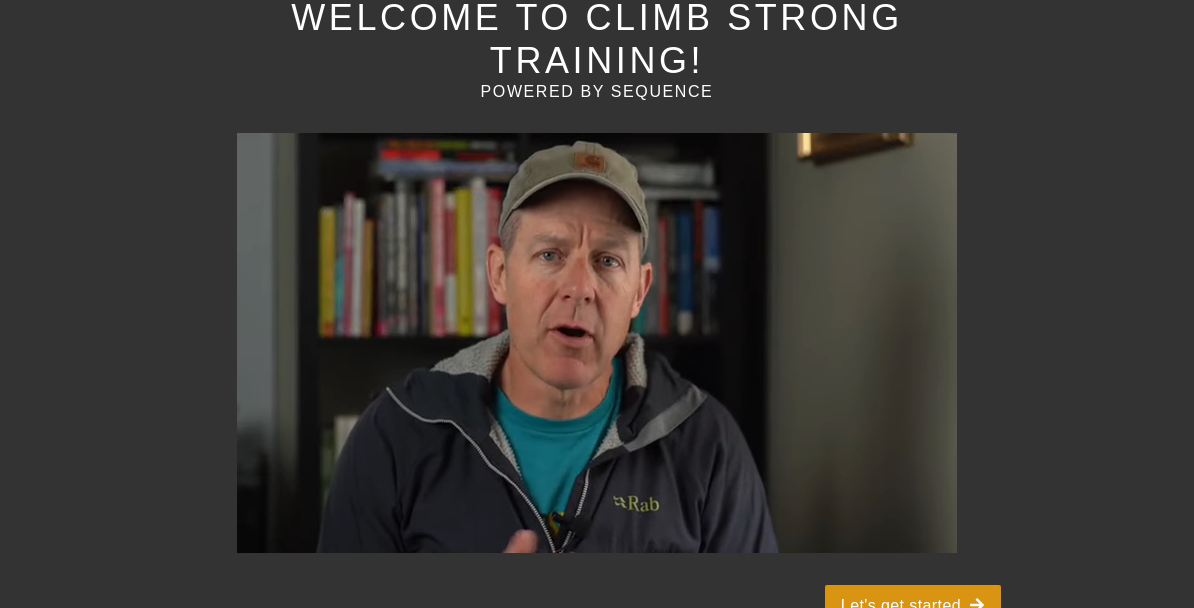 click on "Let's get started" at bounding box center (913, 605) 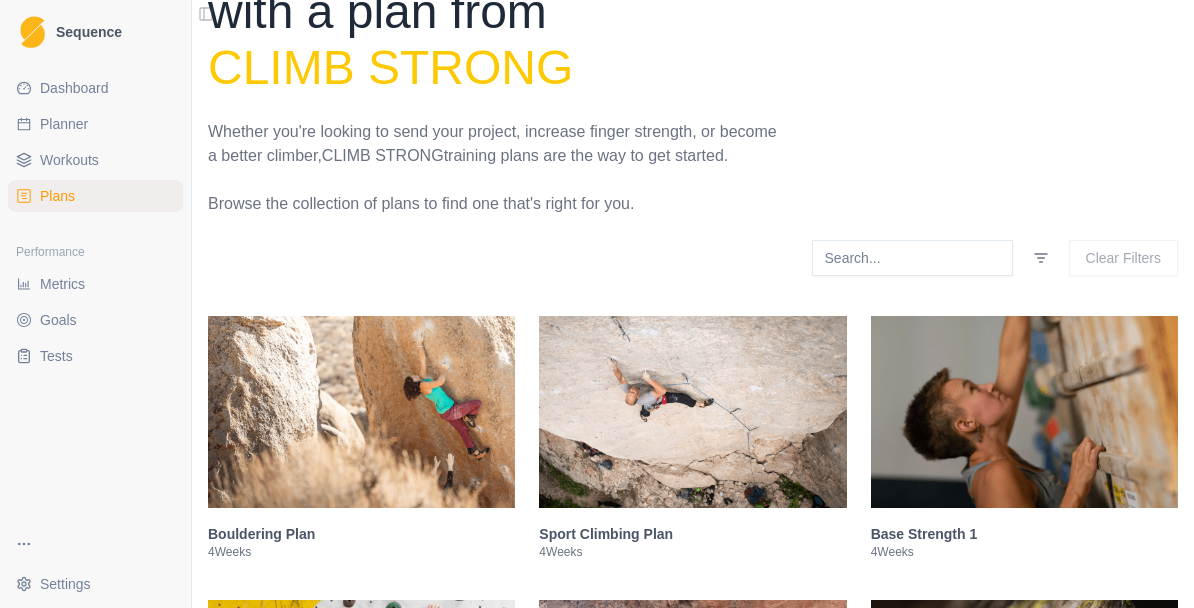 scroll, scrollTop: 0, scrollLeft: 0, axis: both 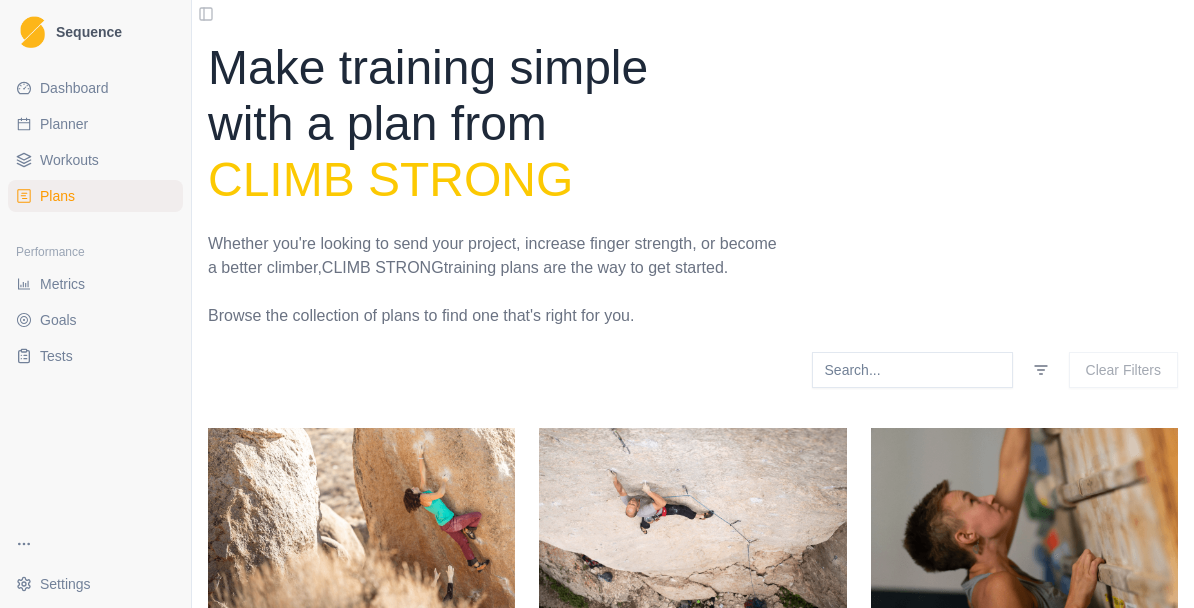 click on "Workouts" at bounding box center [95, 160] 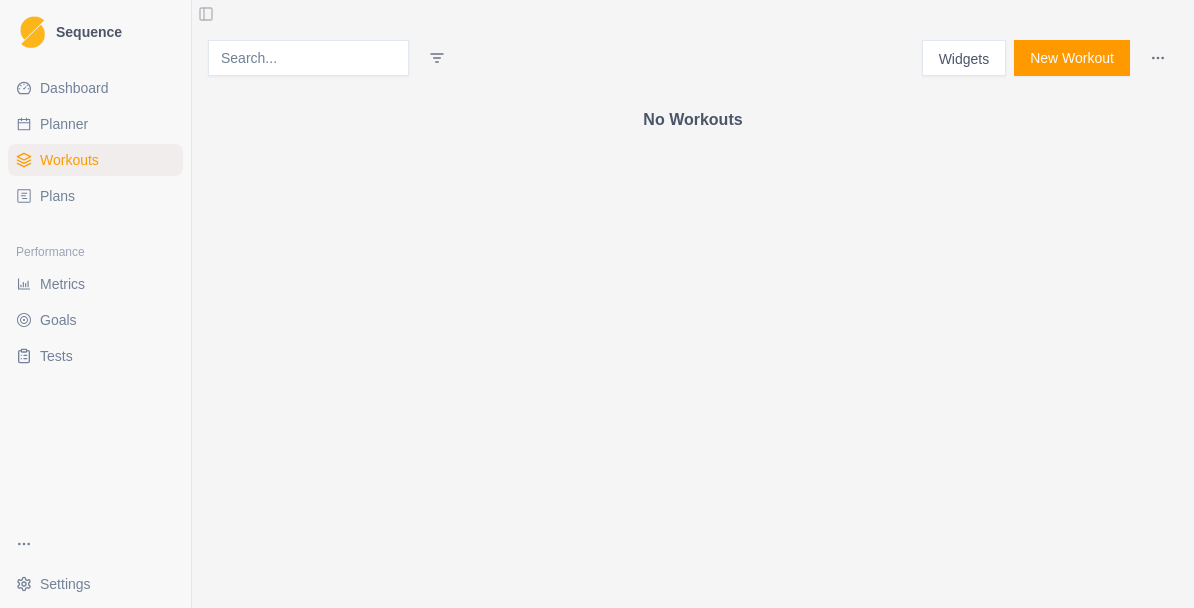 click on "Dashboard" at bounding box center (74, 88) 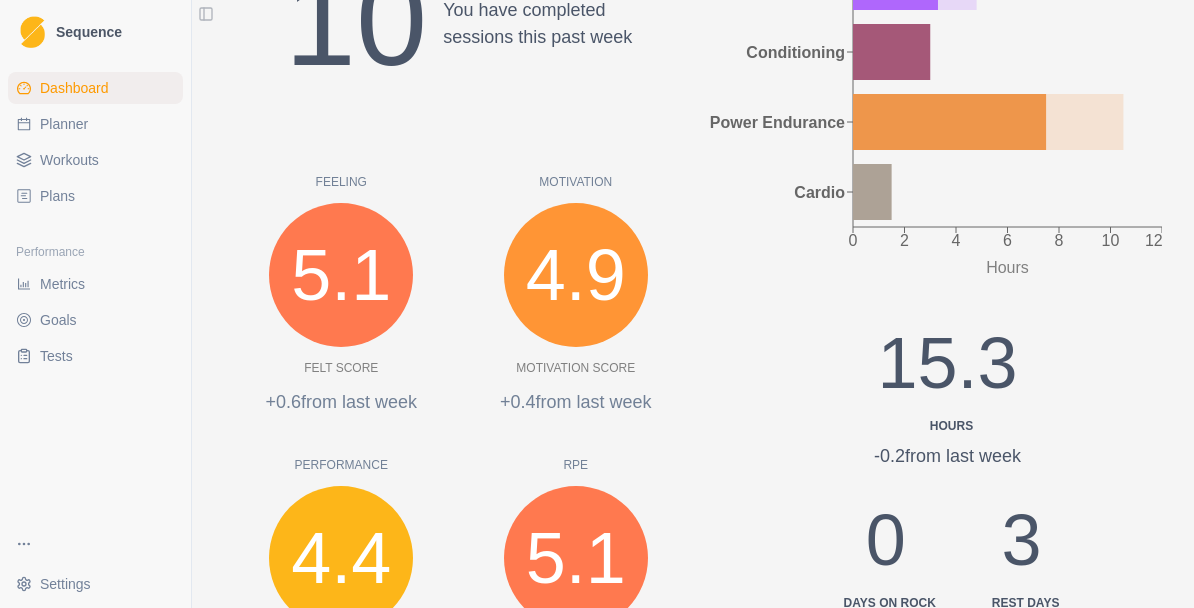 scroll, scrollTop: 0, scrollLeft: 0, axis: both 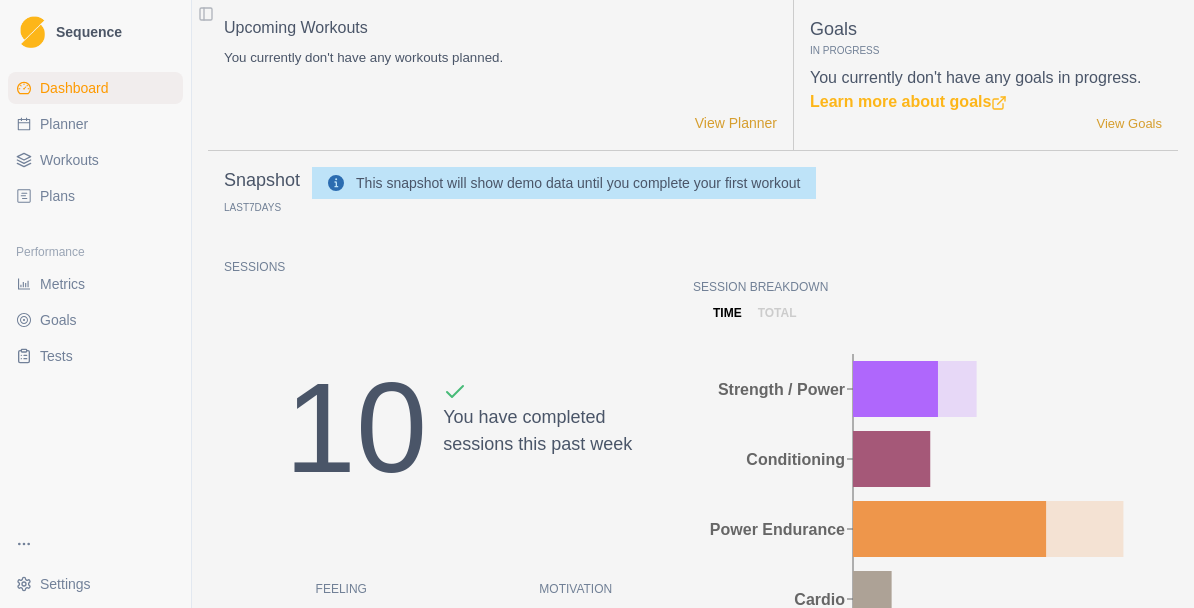 click on "Plans" at bounding box center (57, 196) 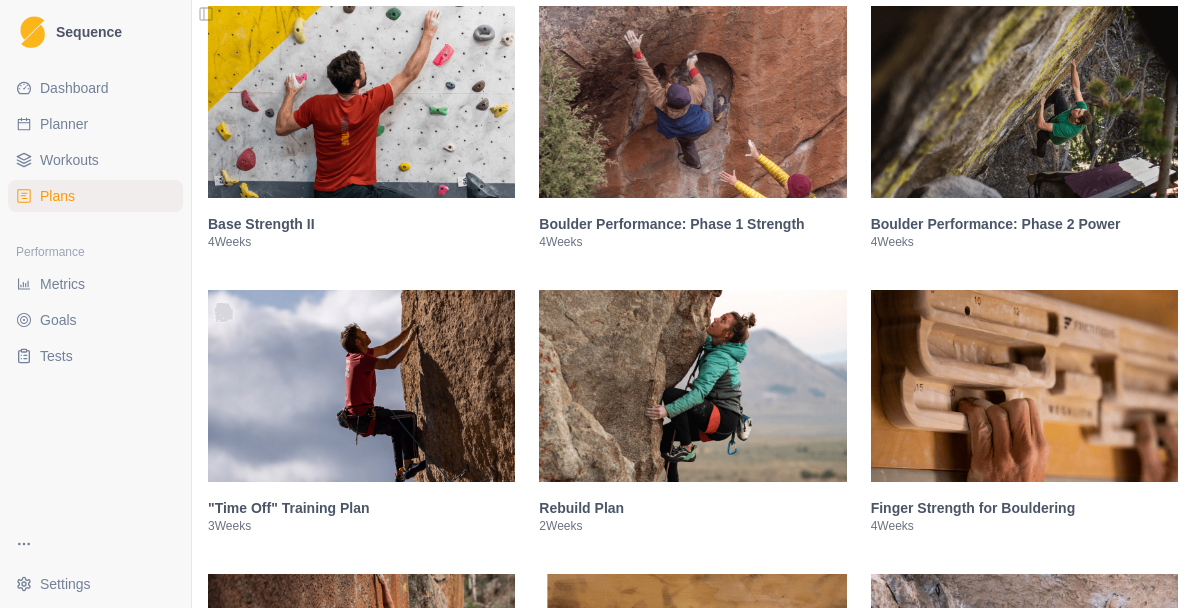 scroll, scrollTop: 761, scrollLeft: 0, axis: vertical 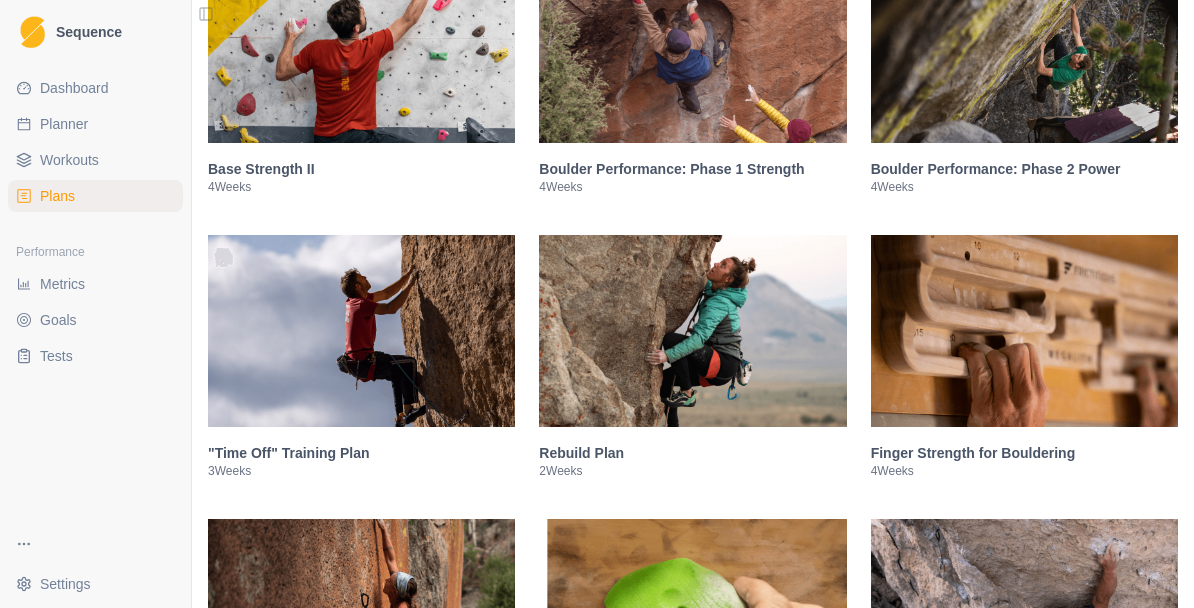 click at bounding box center [692, 331] 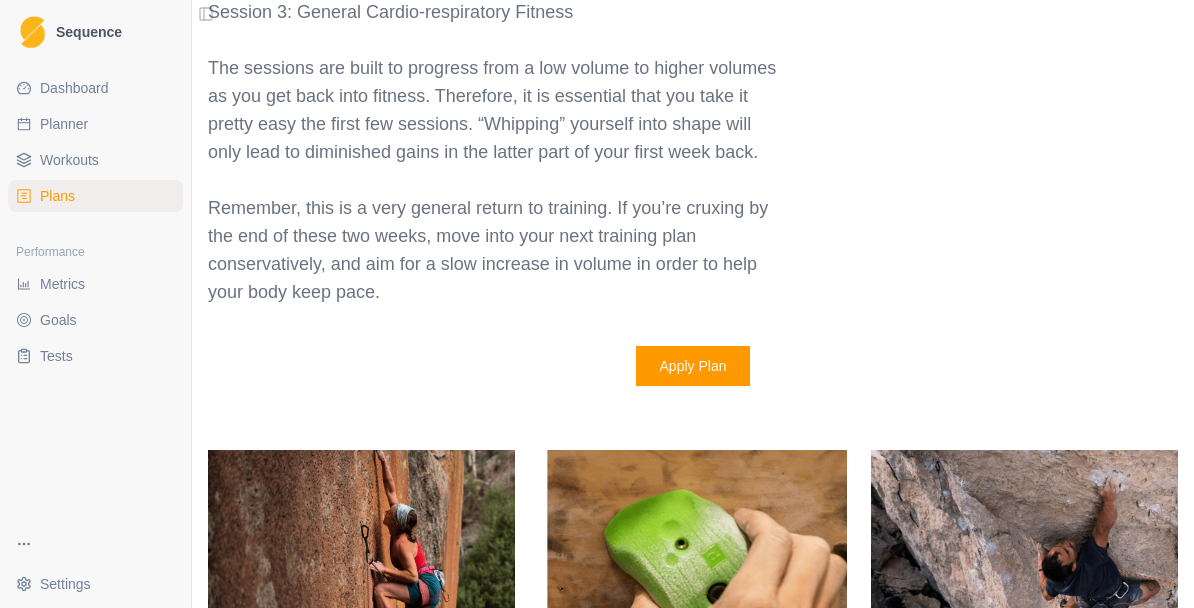 scroll, scrollTop: 2835, scrollLeft: 0, axis: vertical 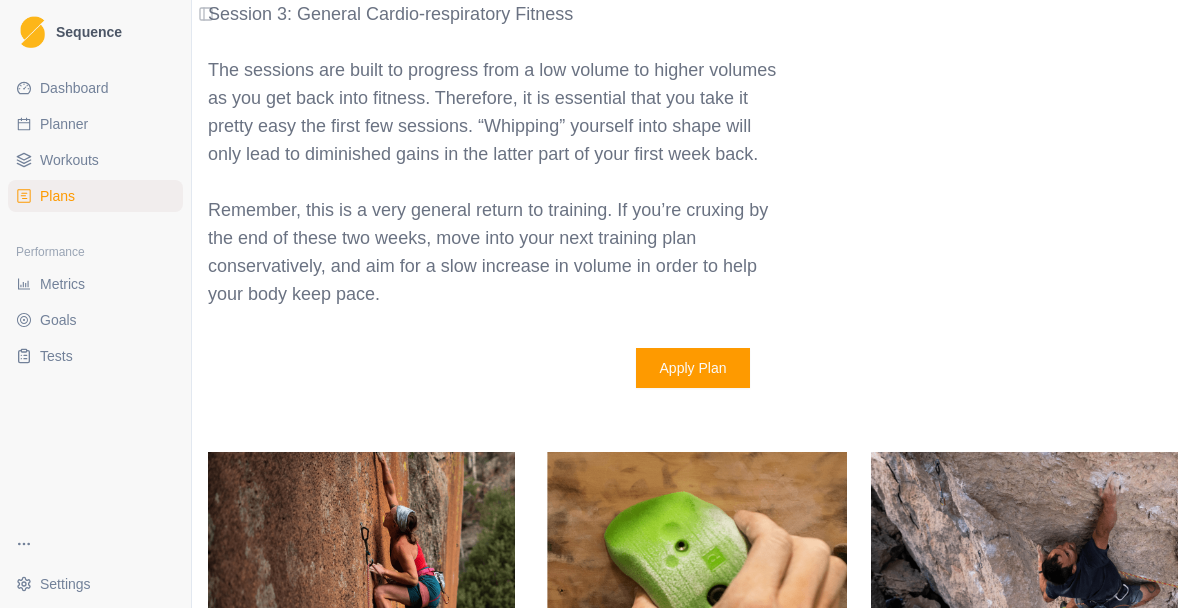click on "Apply Plan" at bounding box center (693, 368) 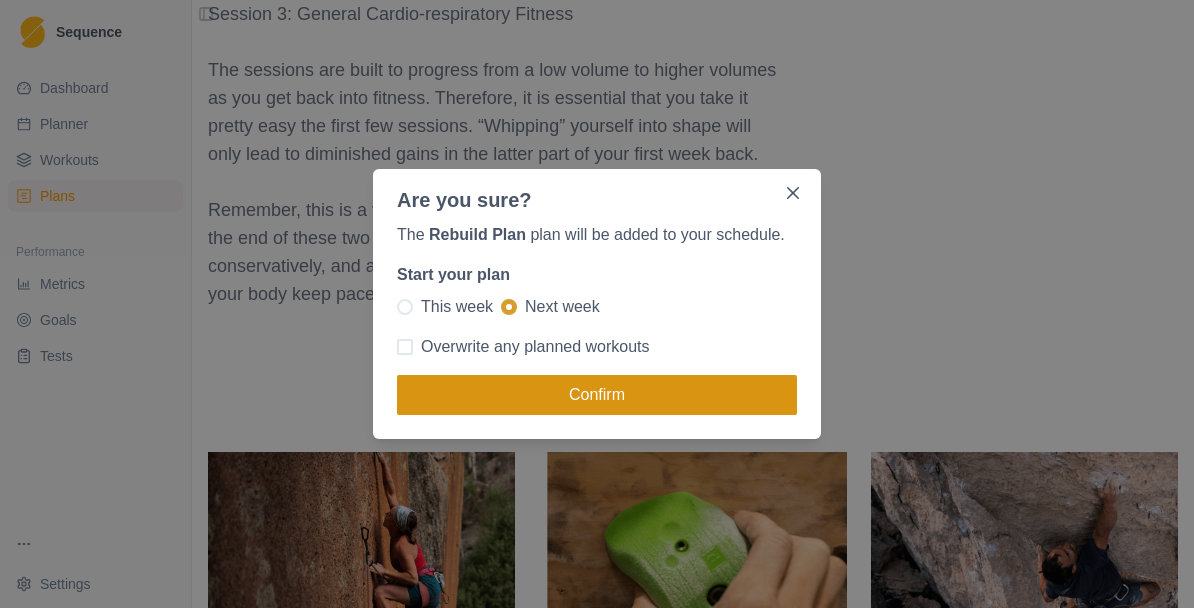 click on "Confirm" at bounding box center [597, 395] 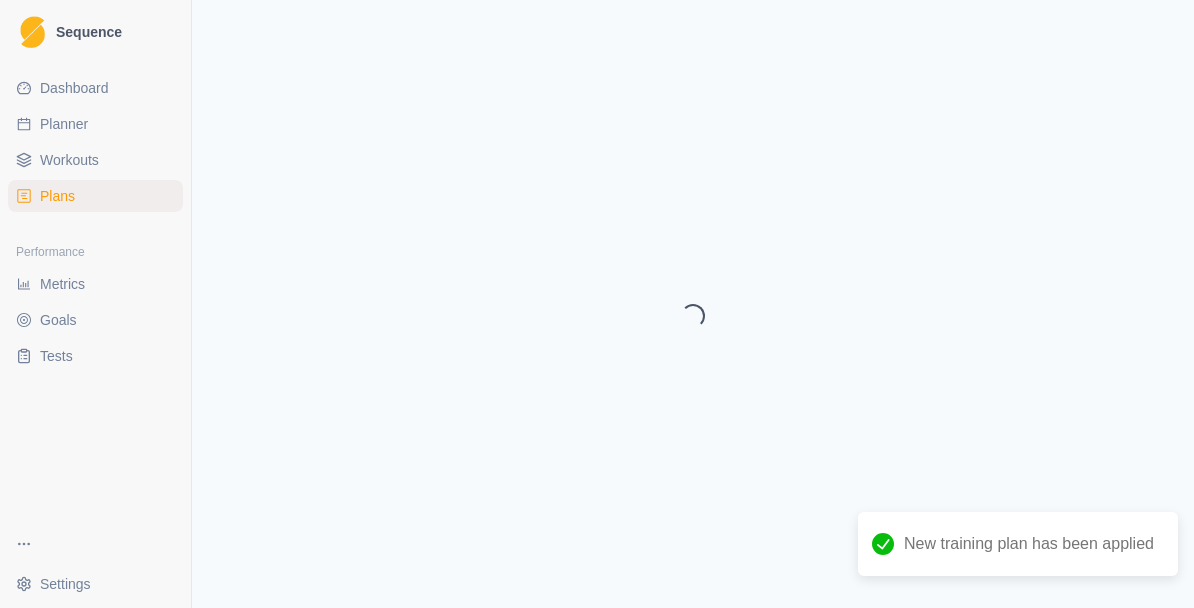 scroll, scrollTop: 0, scrollLeft: 0, axis: both 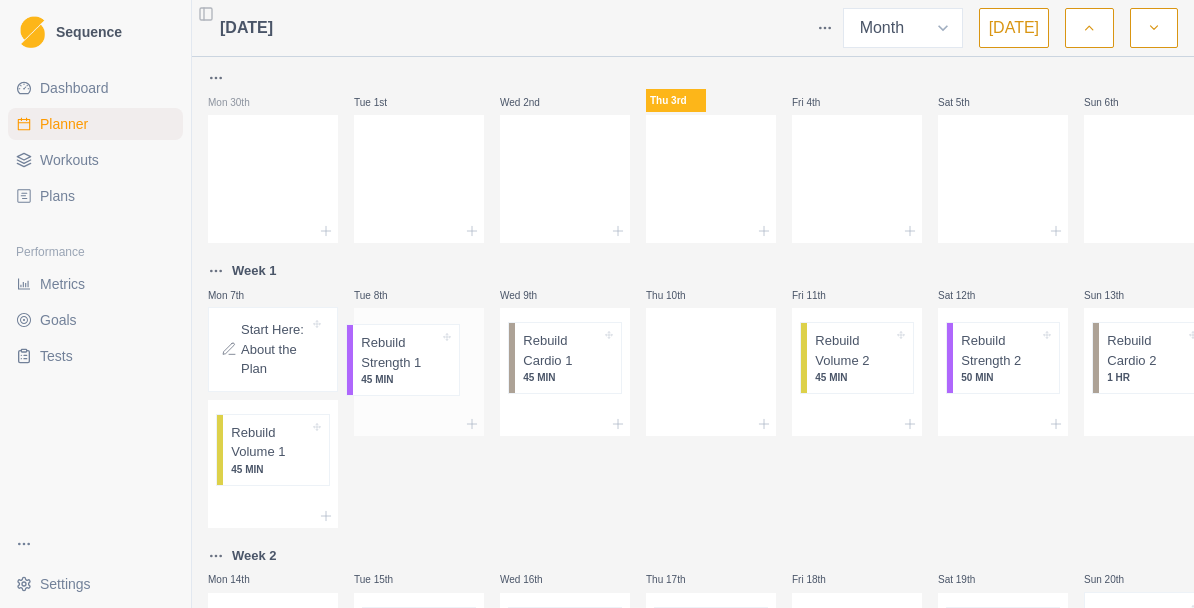 drag, startPoint x: 537, startPoint y: 371, endPoint x: 432, endPoint y: 362, distance: 105.38501 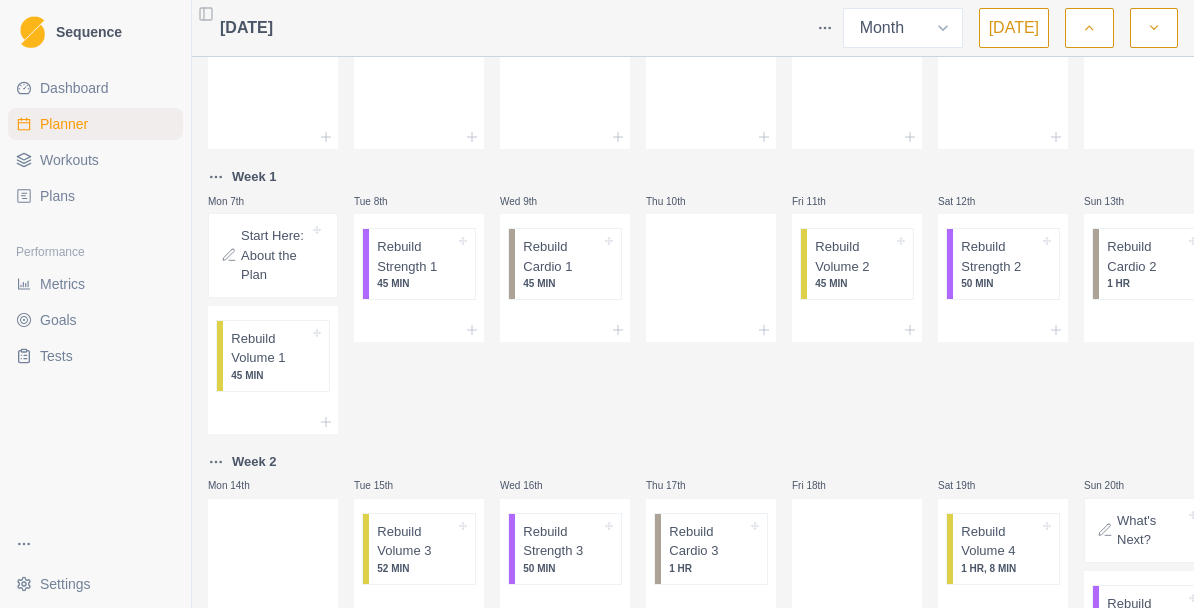 scroll, scrollTop: 92, scrollLeft: 0, axis: vertical 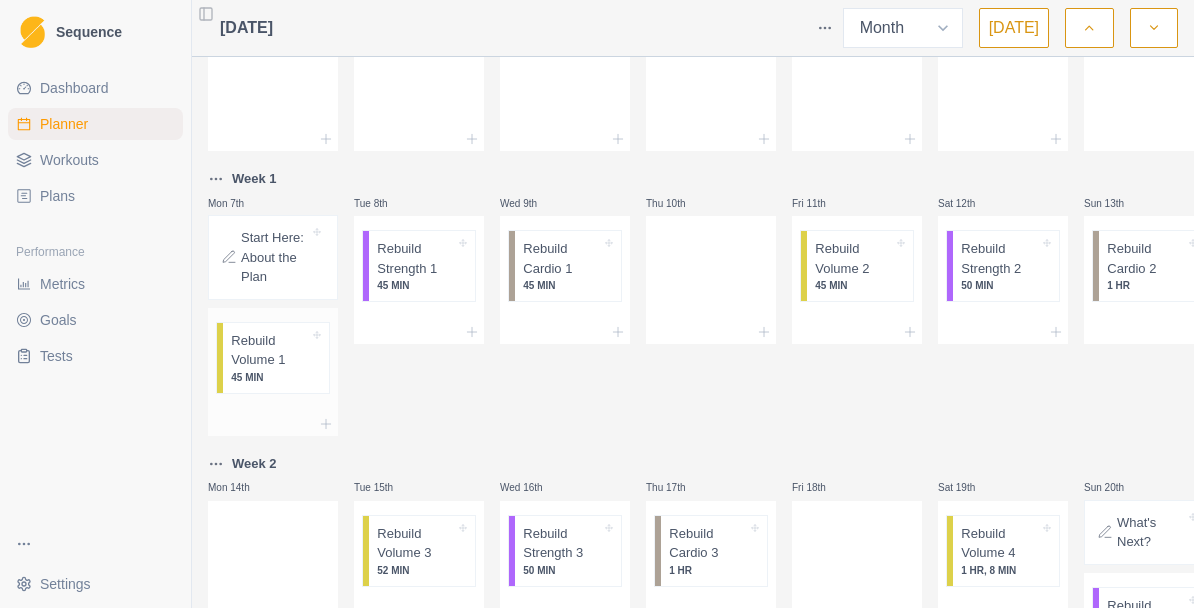 click on "Rebuild Volume 1" at bounding box center (270, 350) 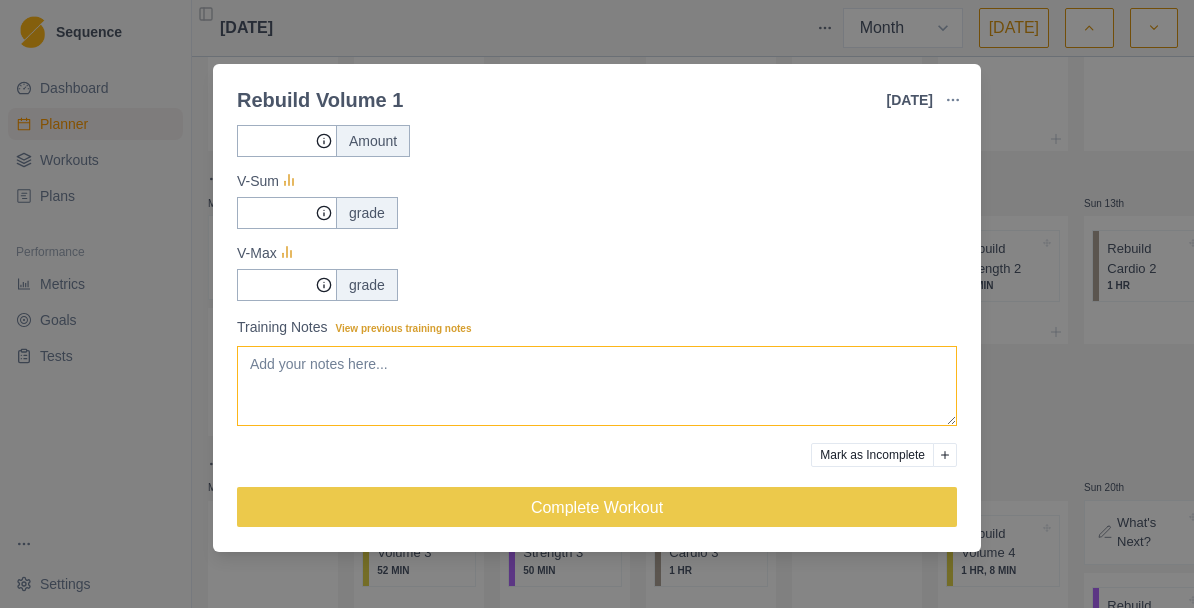 scroll, scrollTop: 429, scrollLeft: 0, axis: vertical 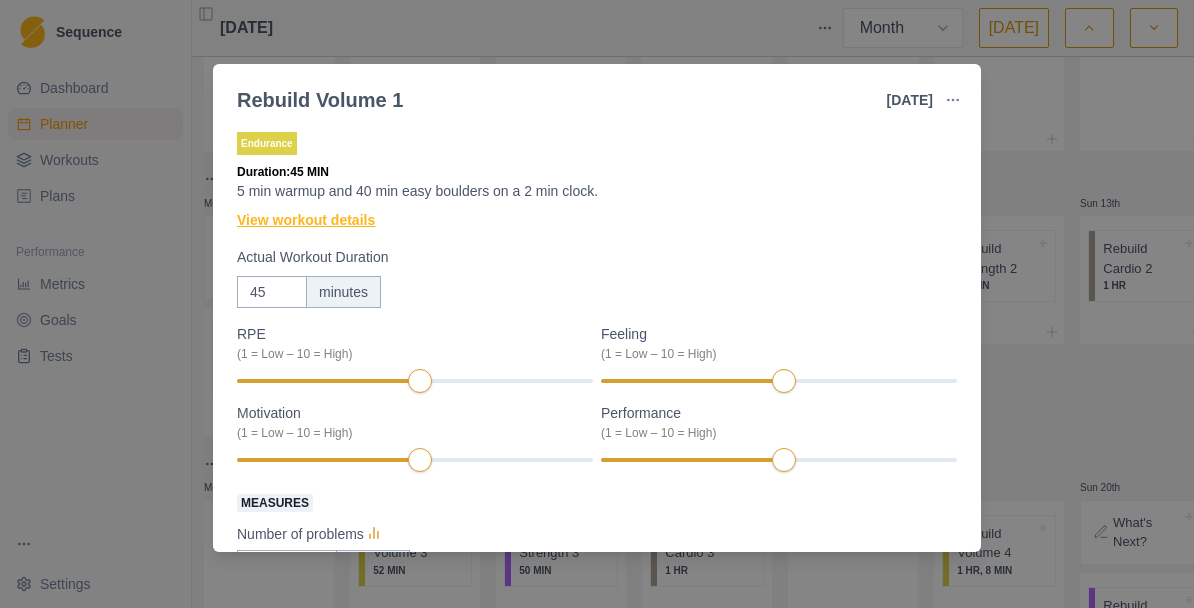 click on "View workout details" at bounding box center (306, 220) 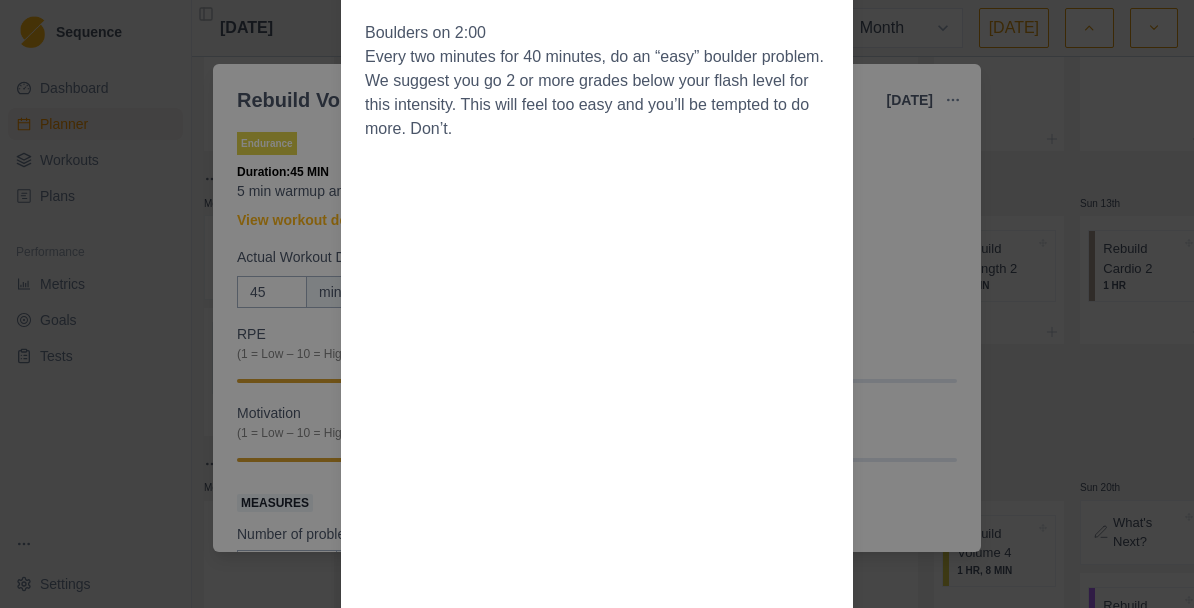 scroll, scrollTop: 0, scrollLeft: 0, axis: both 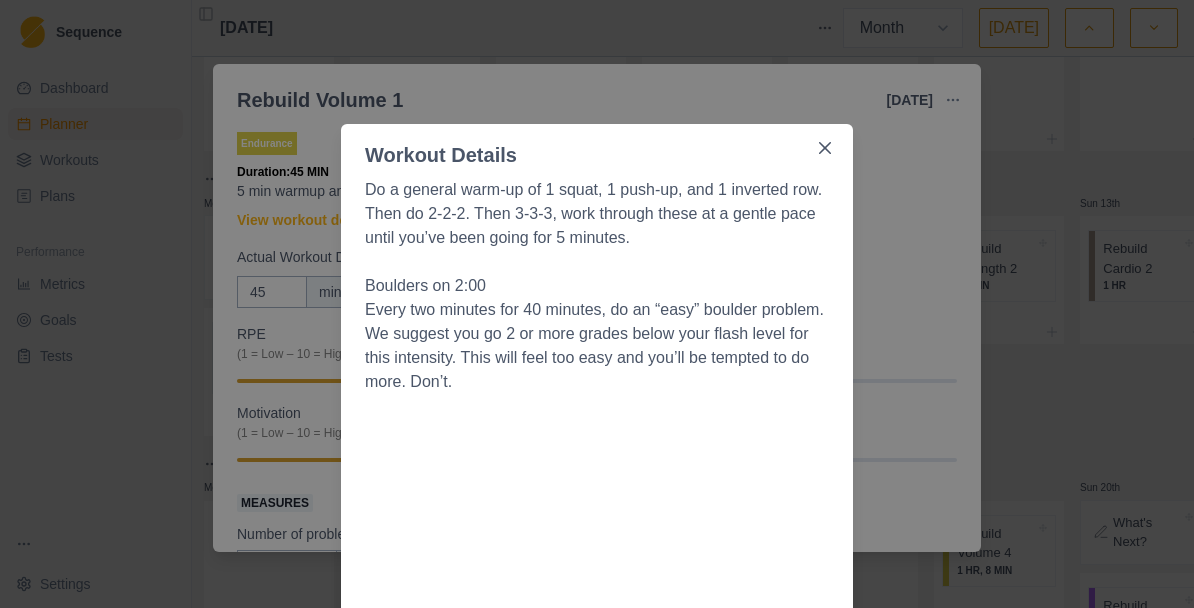 click 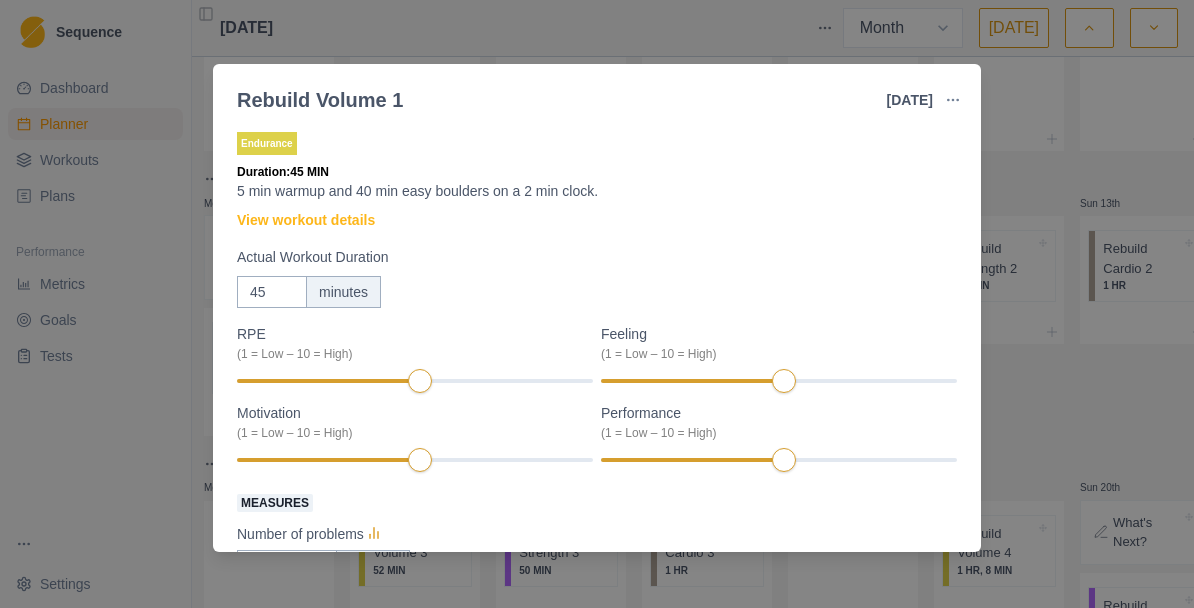 click on "Rebuild Volume 1 [DATE] Link To Goal View Workout Metrics Edit Original Workout Reschedule Workout Remove From Schedule Endurance Duration:  45 MIN 5 min warmup and 40 min easy boulders on a 2 min clock. View workout details Actual Workout Duration 45 minutes RPE (1 = Low – 10 = High) Feeling (1 = Low – 10 = High) Motivation (1 = Low – 10 = High) Performance (1 = Low – 10 = High) Measures Number of problems Amount V-Sum grade V-Max  grade Training Notes View previous training notes Mark as Incomplete Complete Workout" at bounding box center [597, 304] 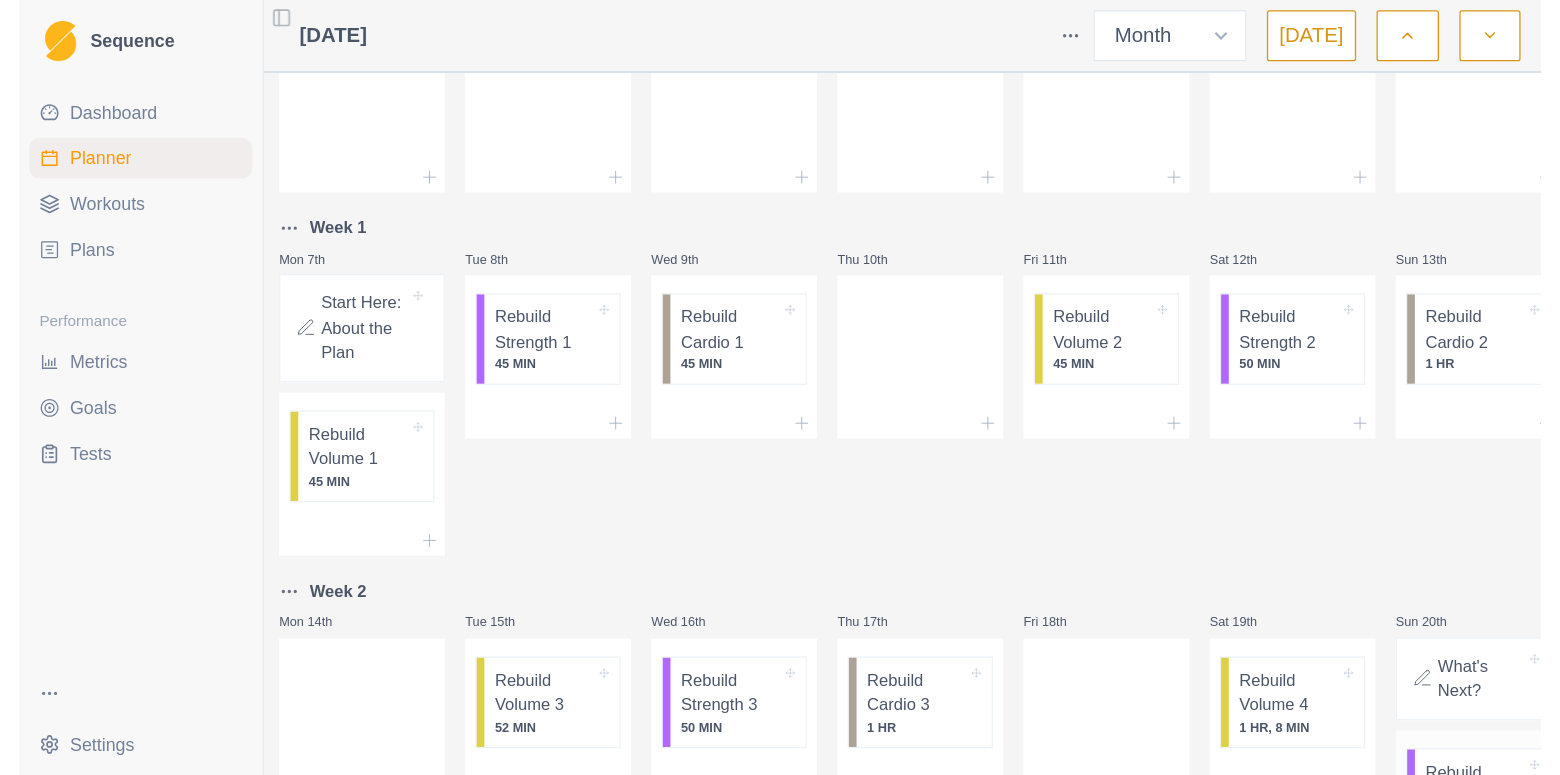 scroll, scrollTop: 0, scrollLeft: 0, axis: both 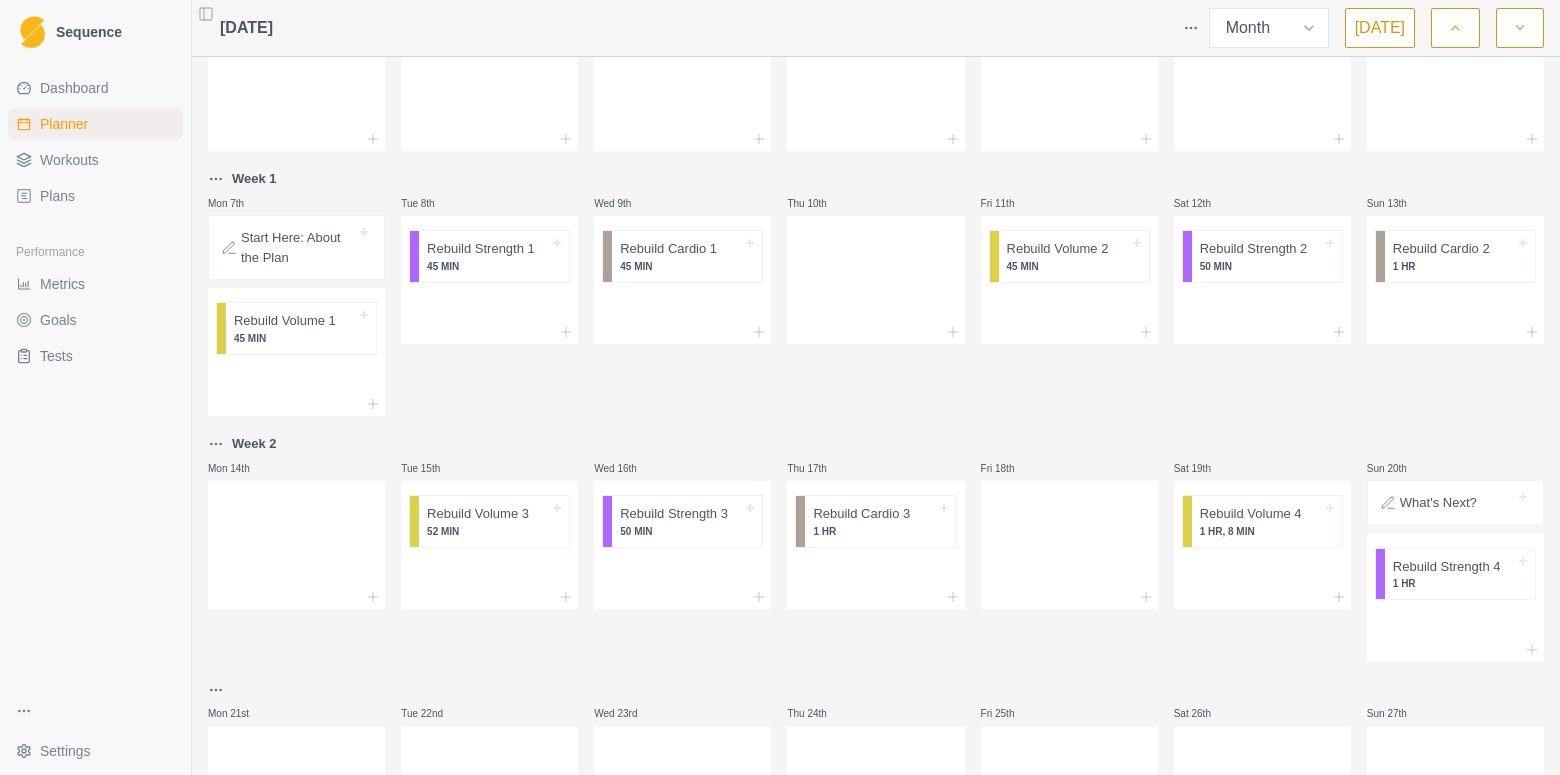 click on "Dashboard" at bounding box center (95, 88) 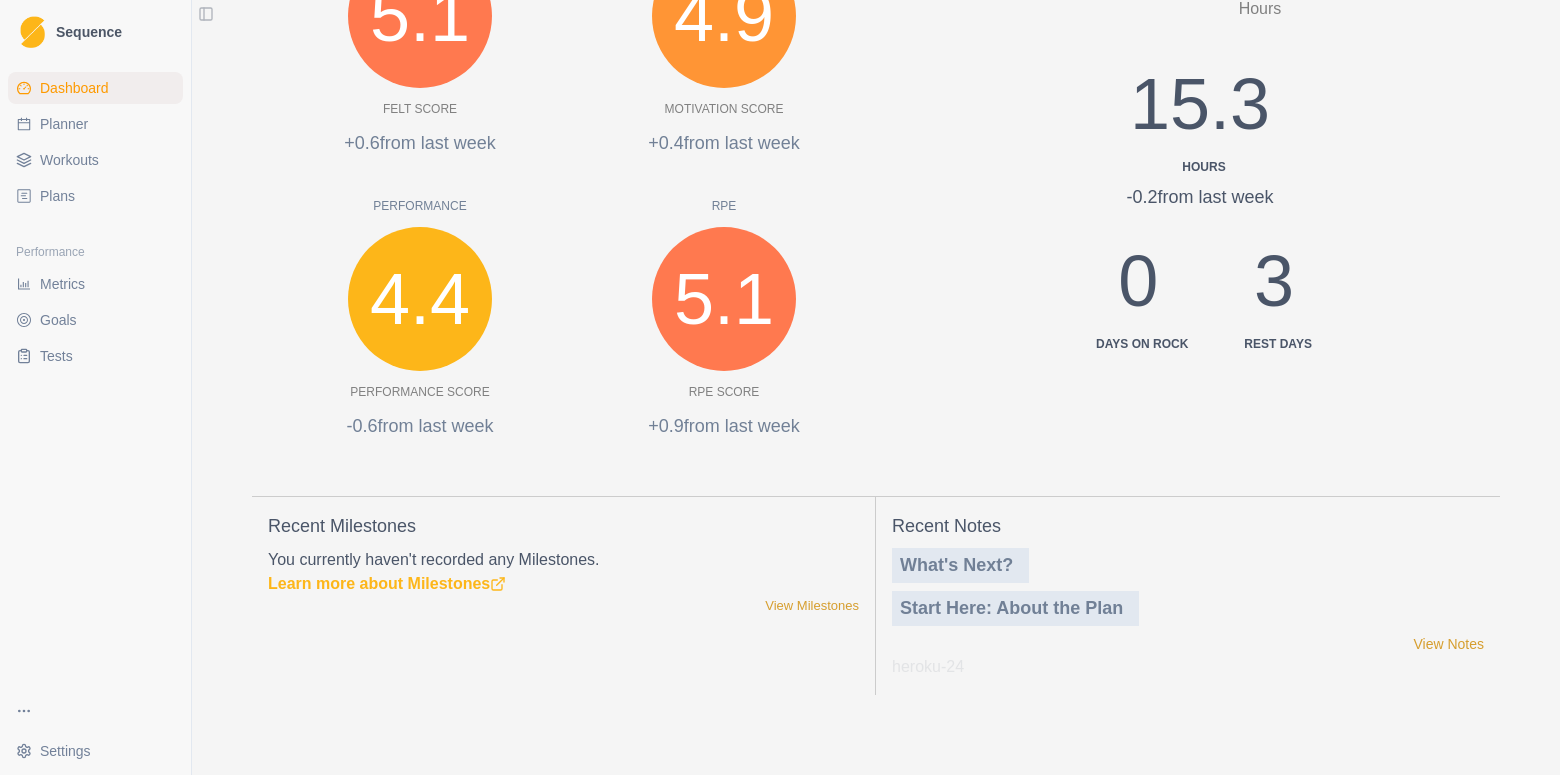 scroll, scrollTop: 0, scrollLeft: 0, axis: both 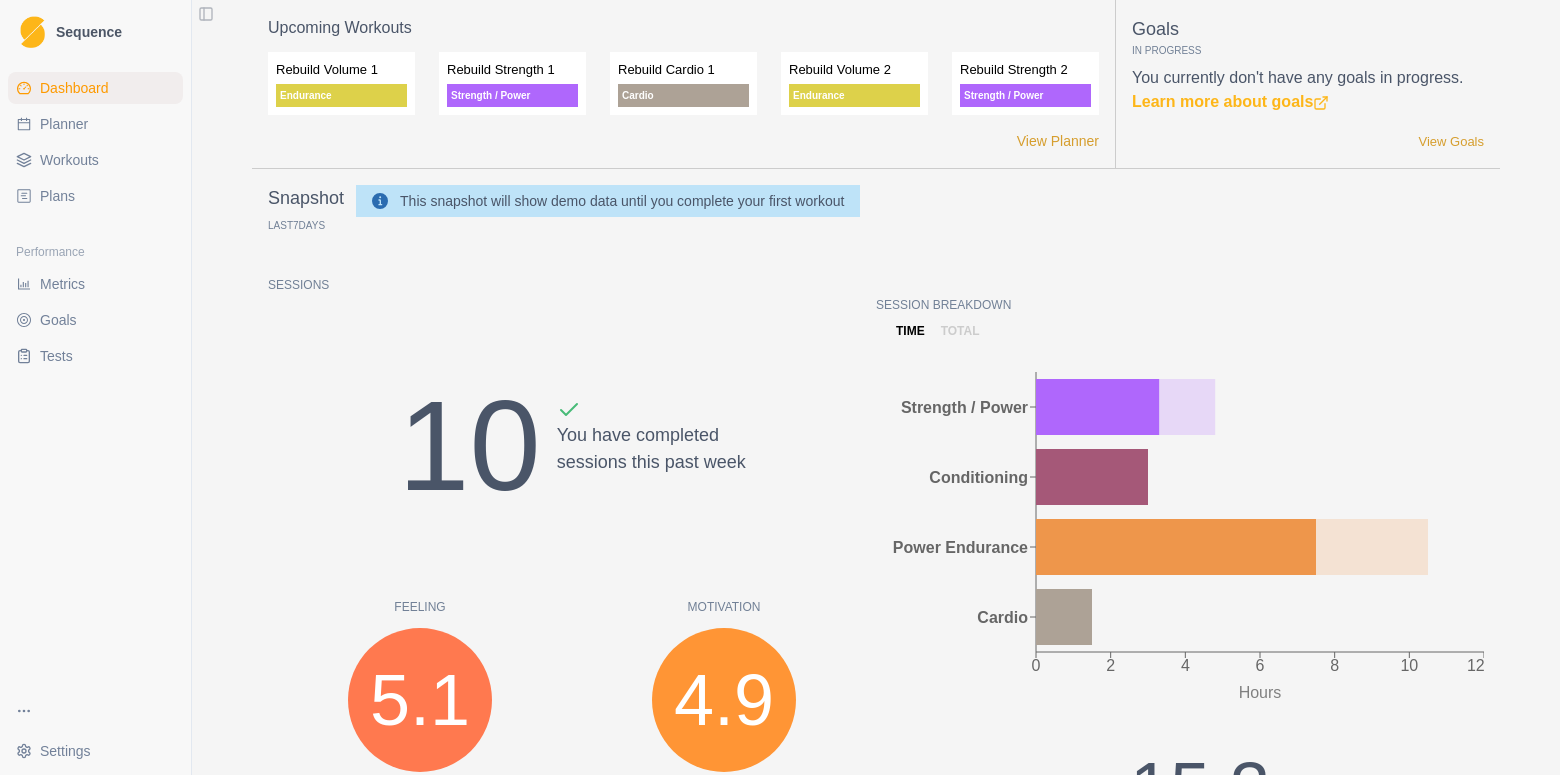 click on "Planner" at bounding box center (95, 124) 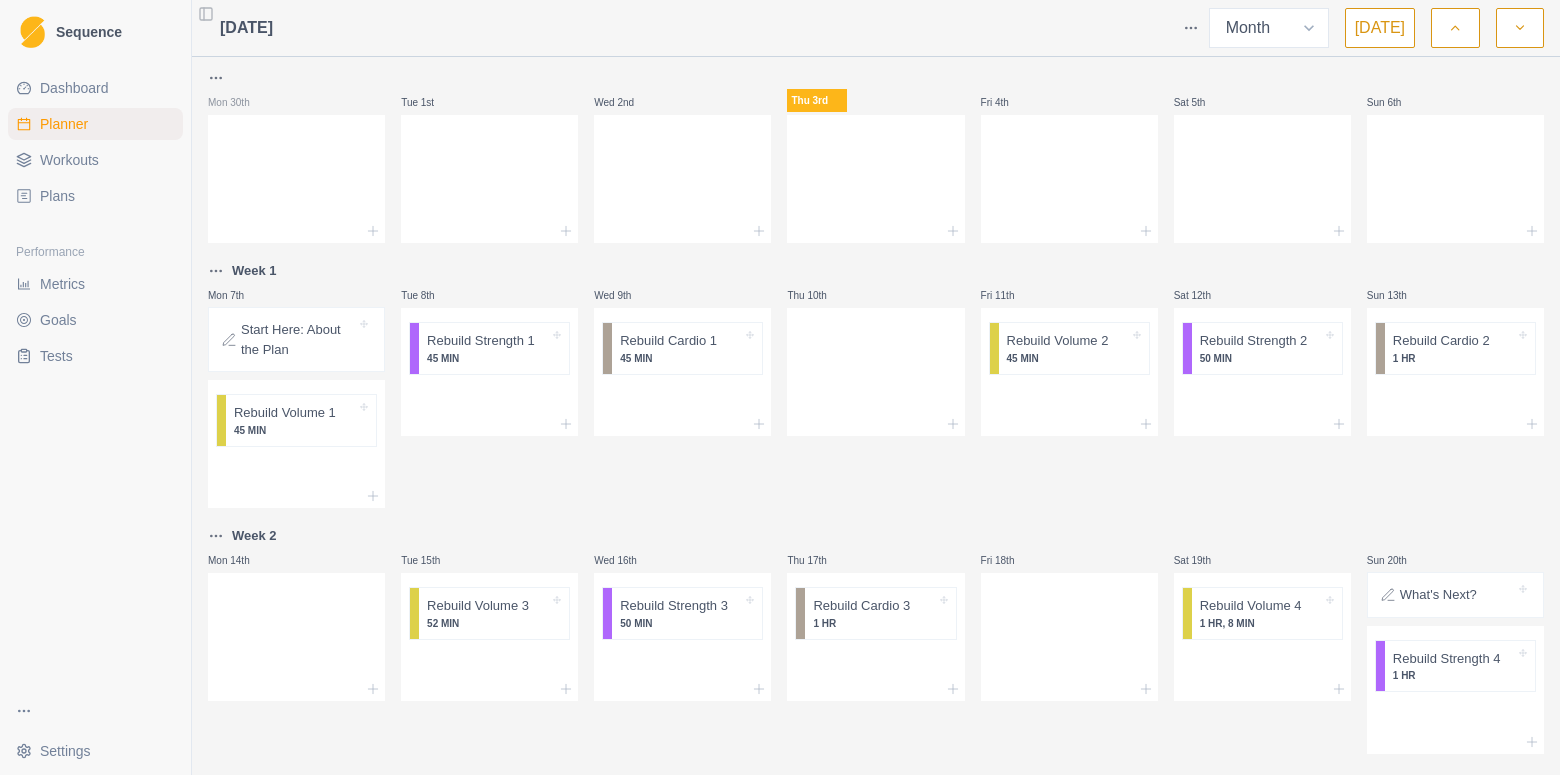 click on "Plans" at bounding box center [95, 196] 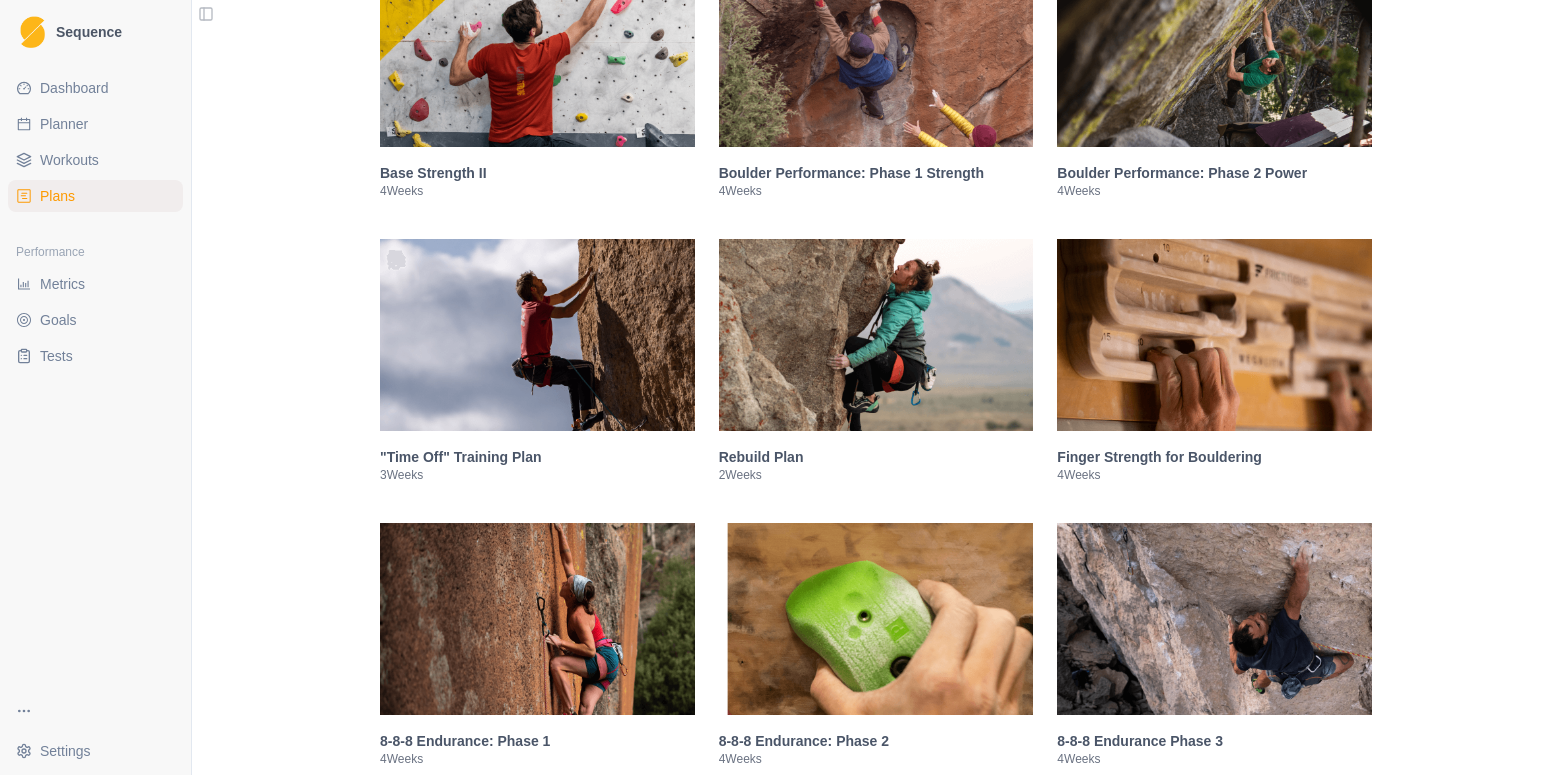 click on "Rebuild Plan 2  Weeks" at bounding box center (876, 465) 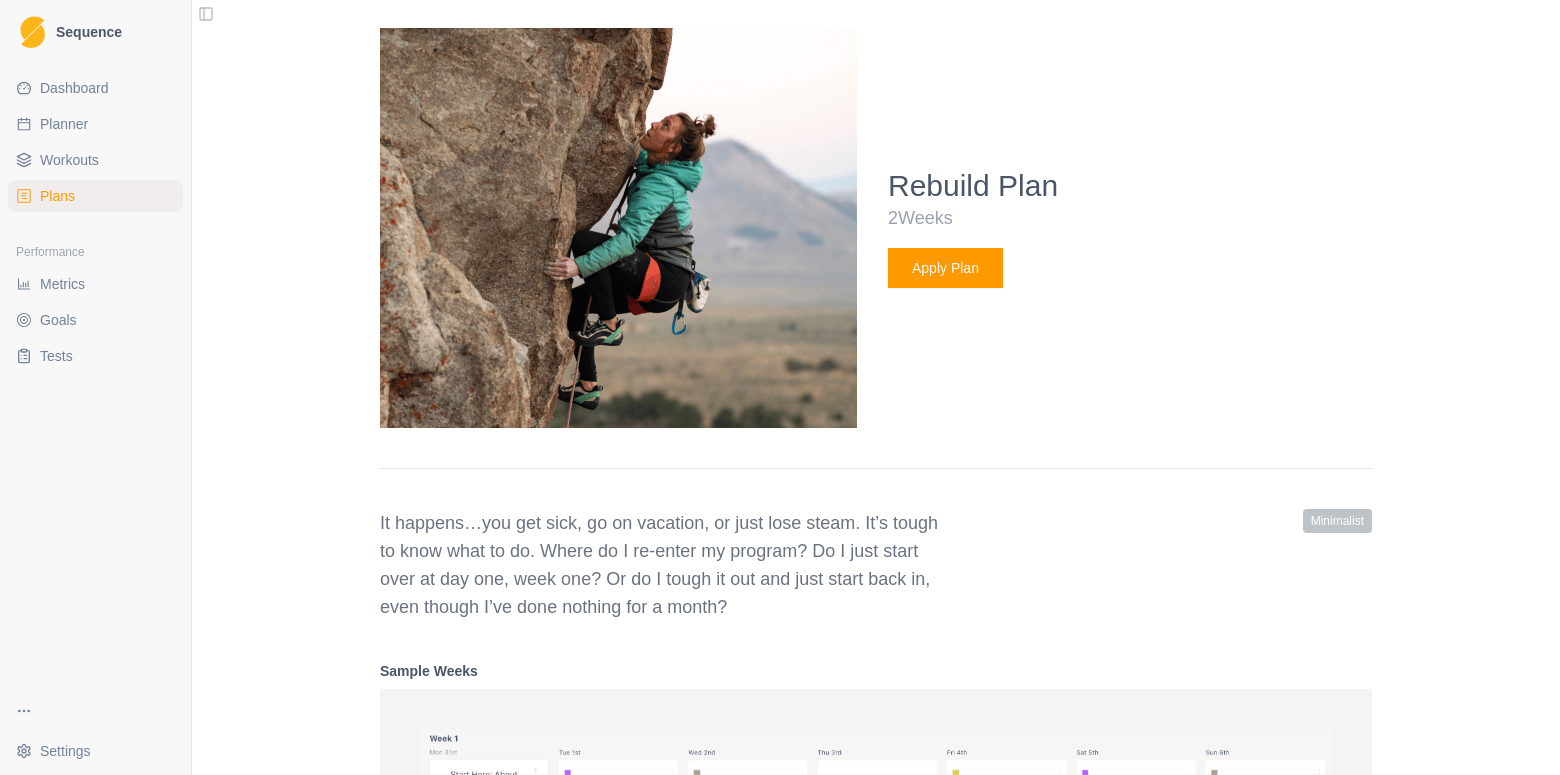 scroll, scrollTop: 1304, scrollLeft: 0, axis: vertical 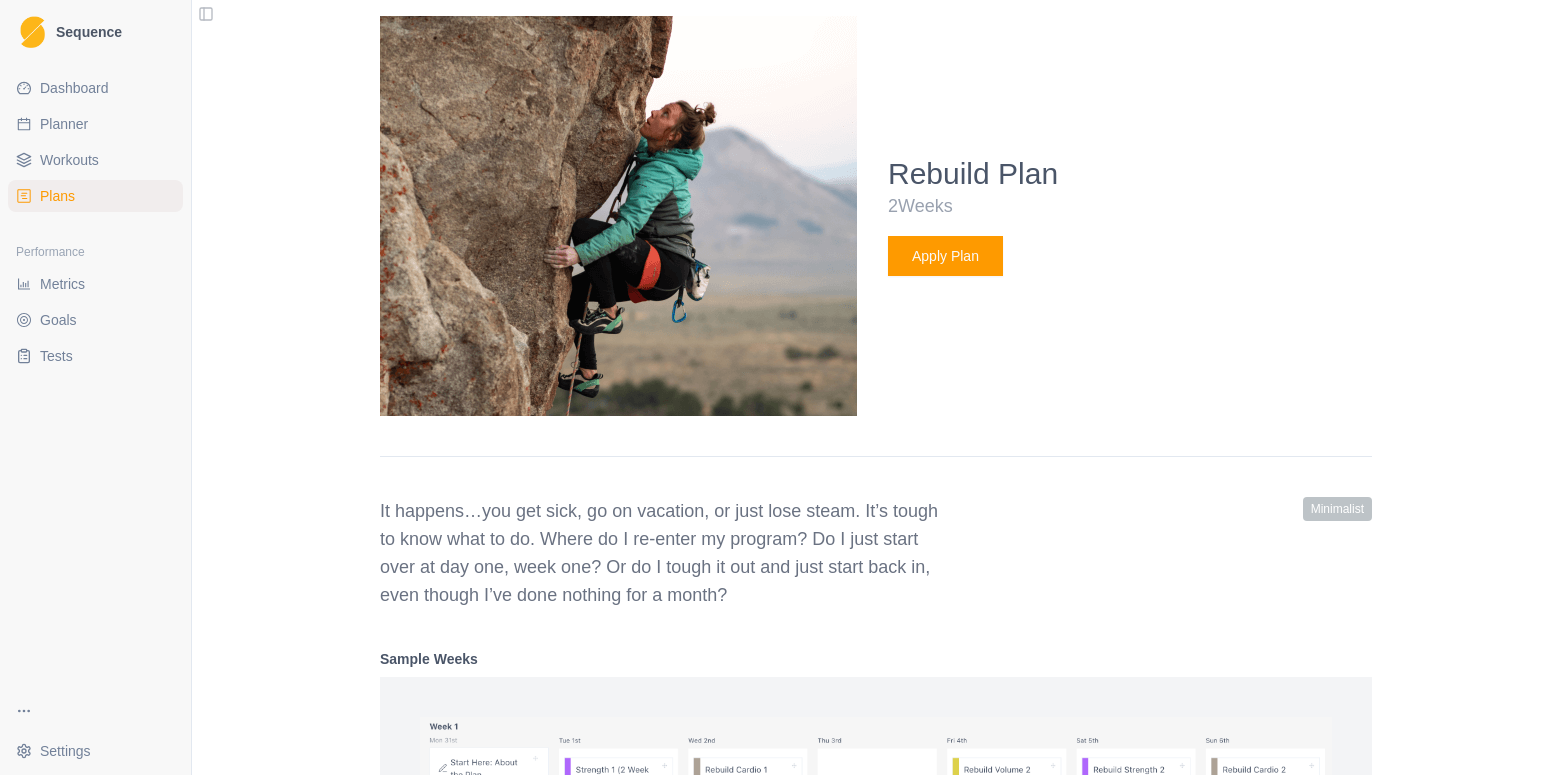 click on "Planner" at bounding box center (64, 124) 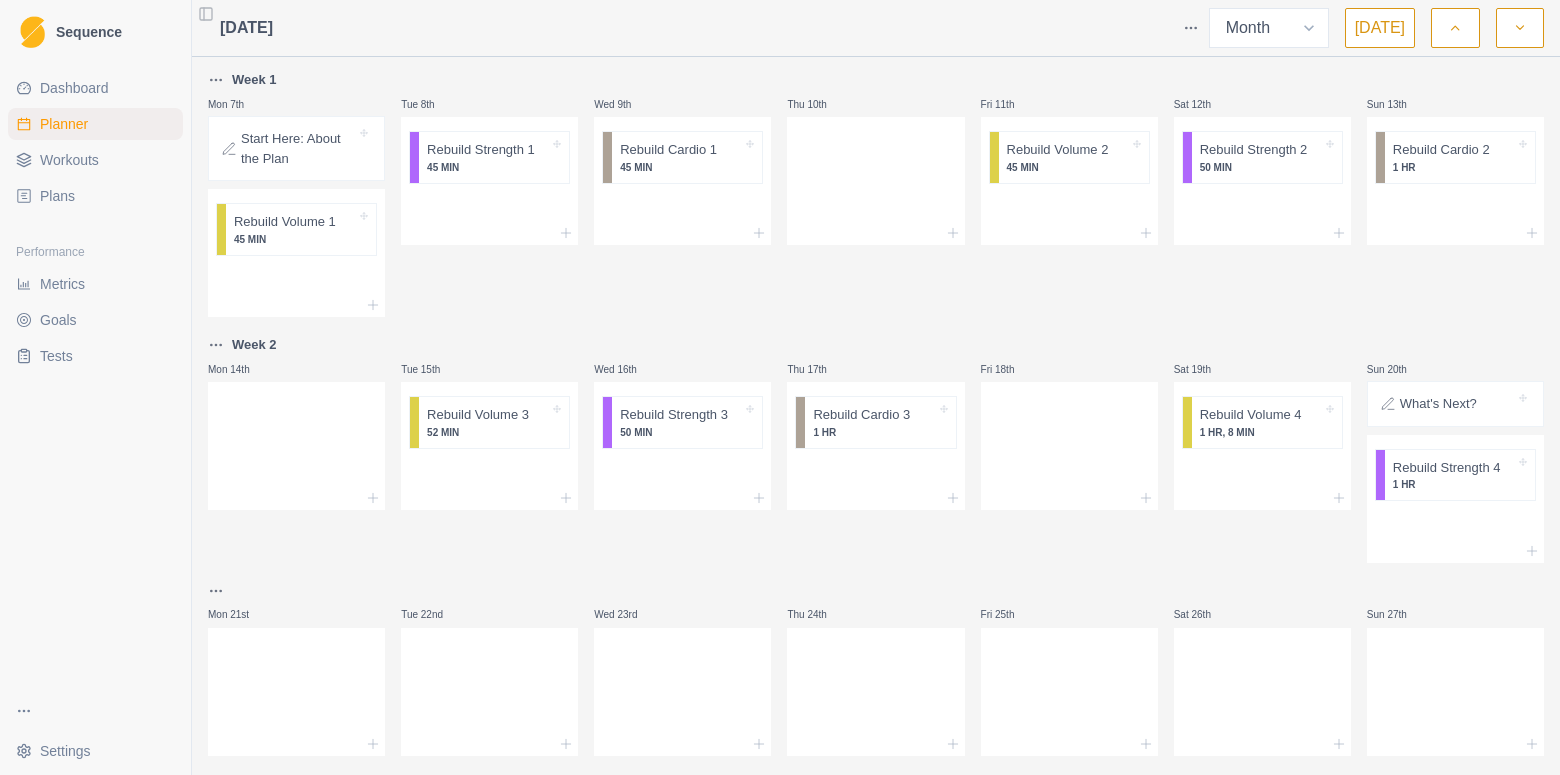 scroll, scrollTop: 183, scrollLeft: 0, axis: vertical 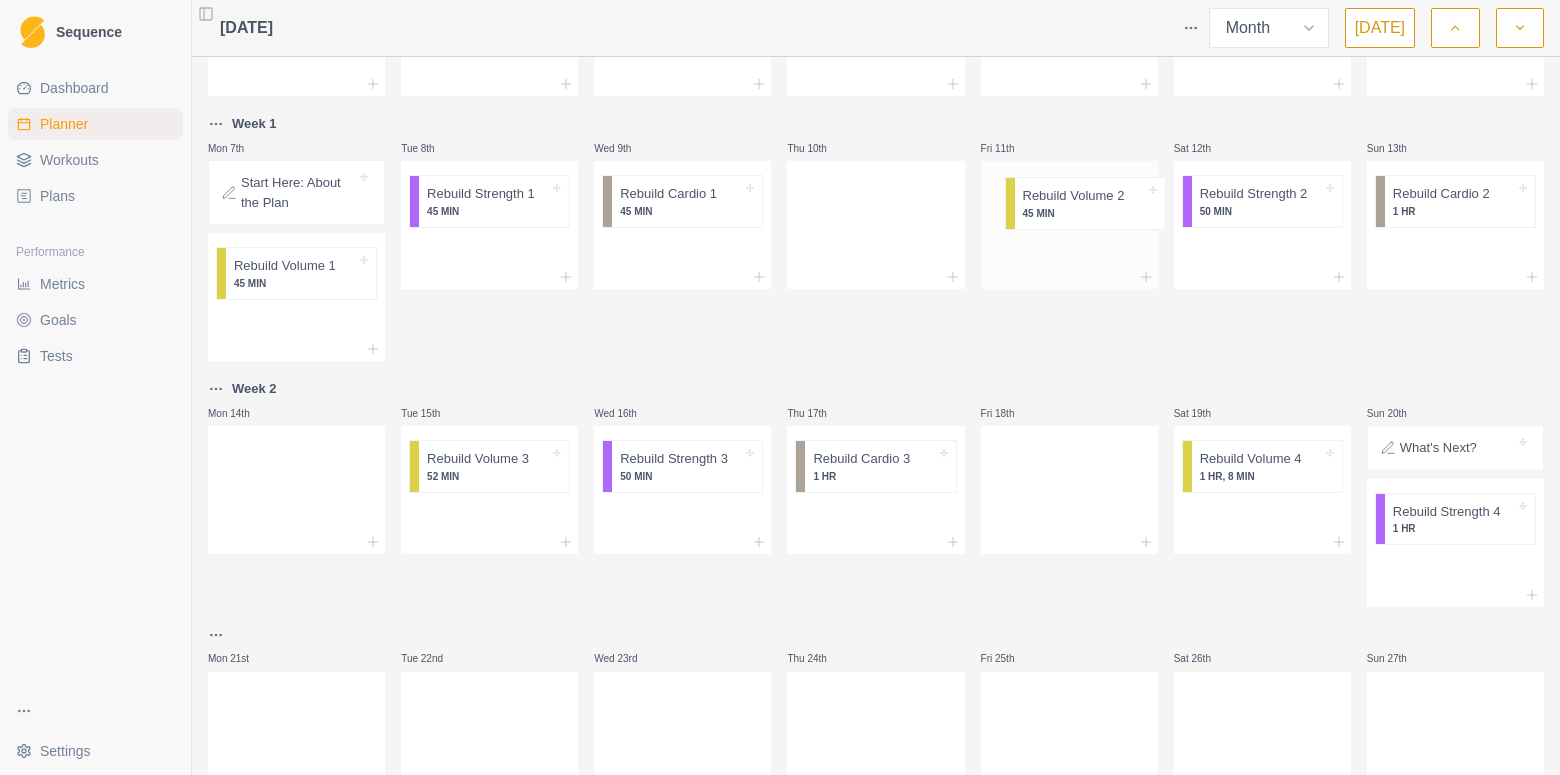 drag, startPoint x: 1082, startPoint y: 163, endPoint x: 1092, endPoint y: 204, distance: 42.201897 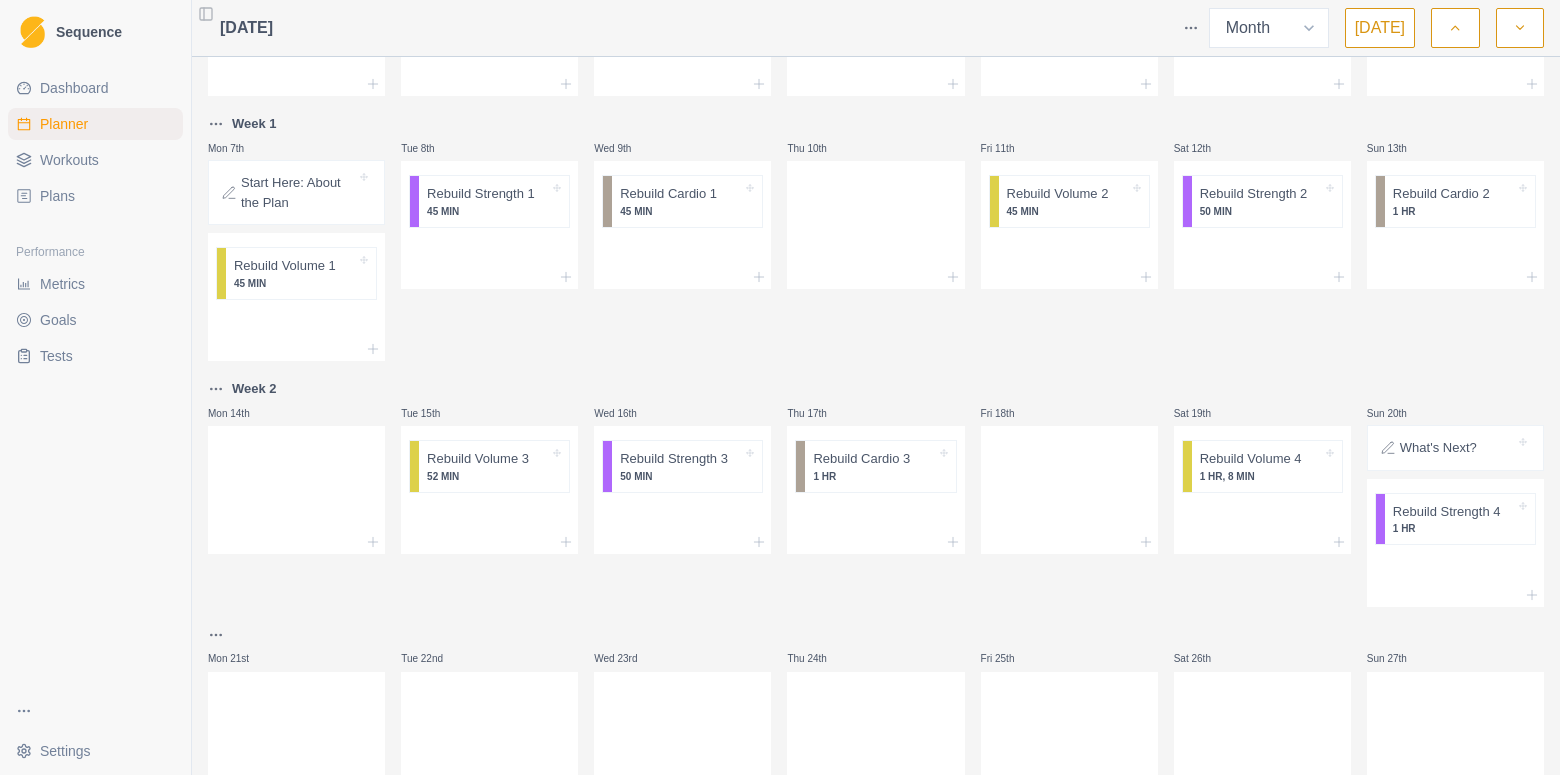 click on "Plans" at bounding box center [57, 196] 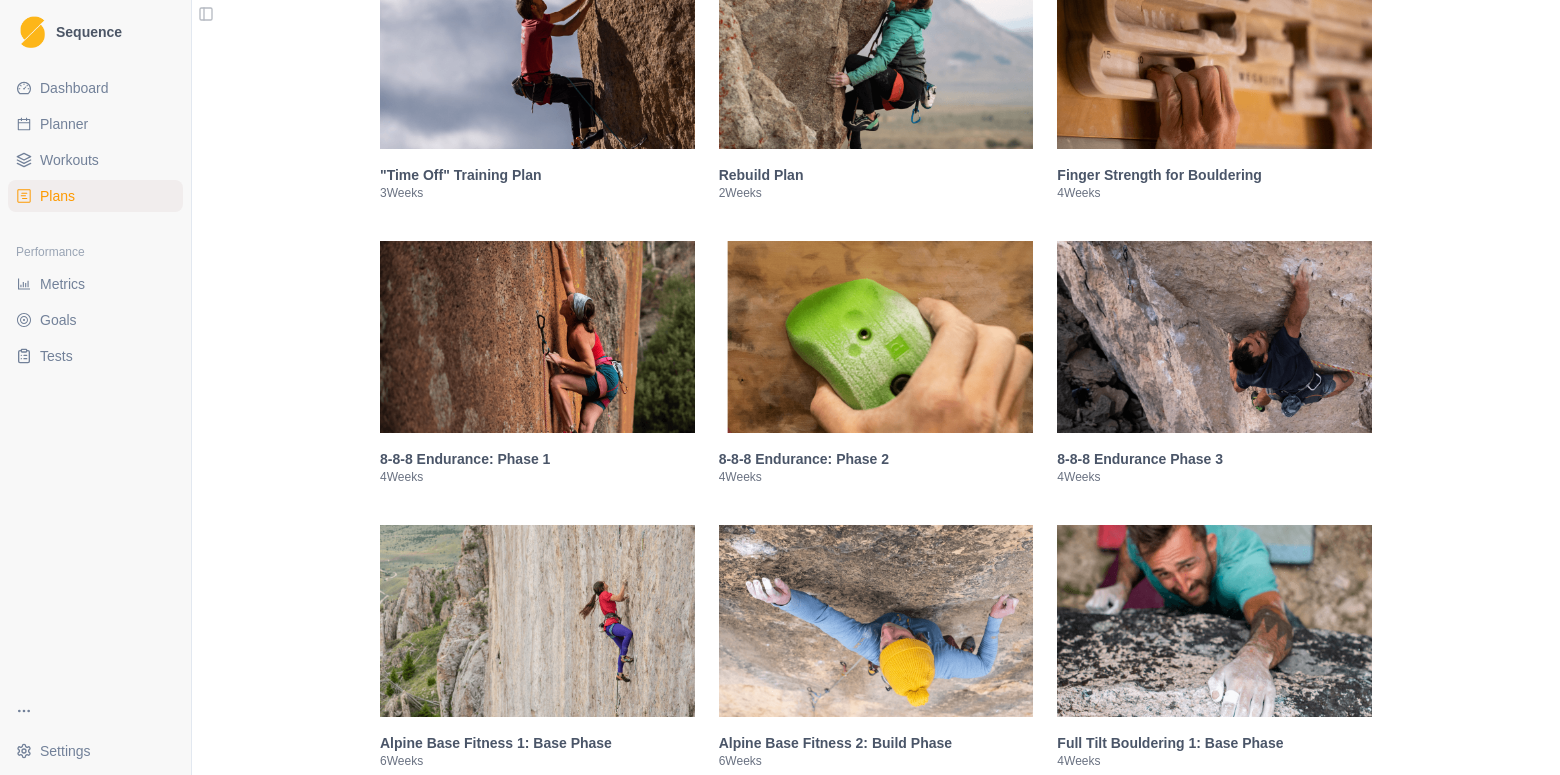 drag, startPoint x: 911, startPoint y: 92, endPoint x: 909, endPoint y: 111, distance: 19.104973 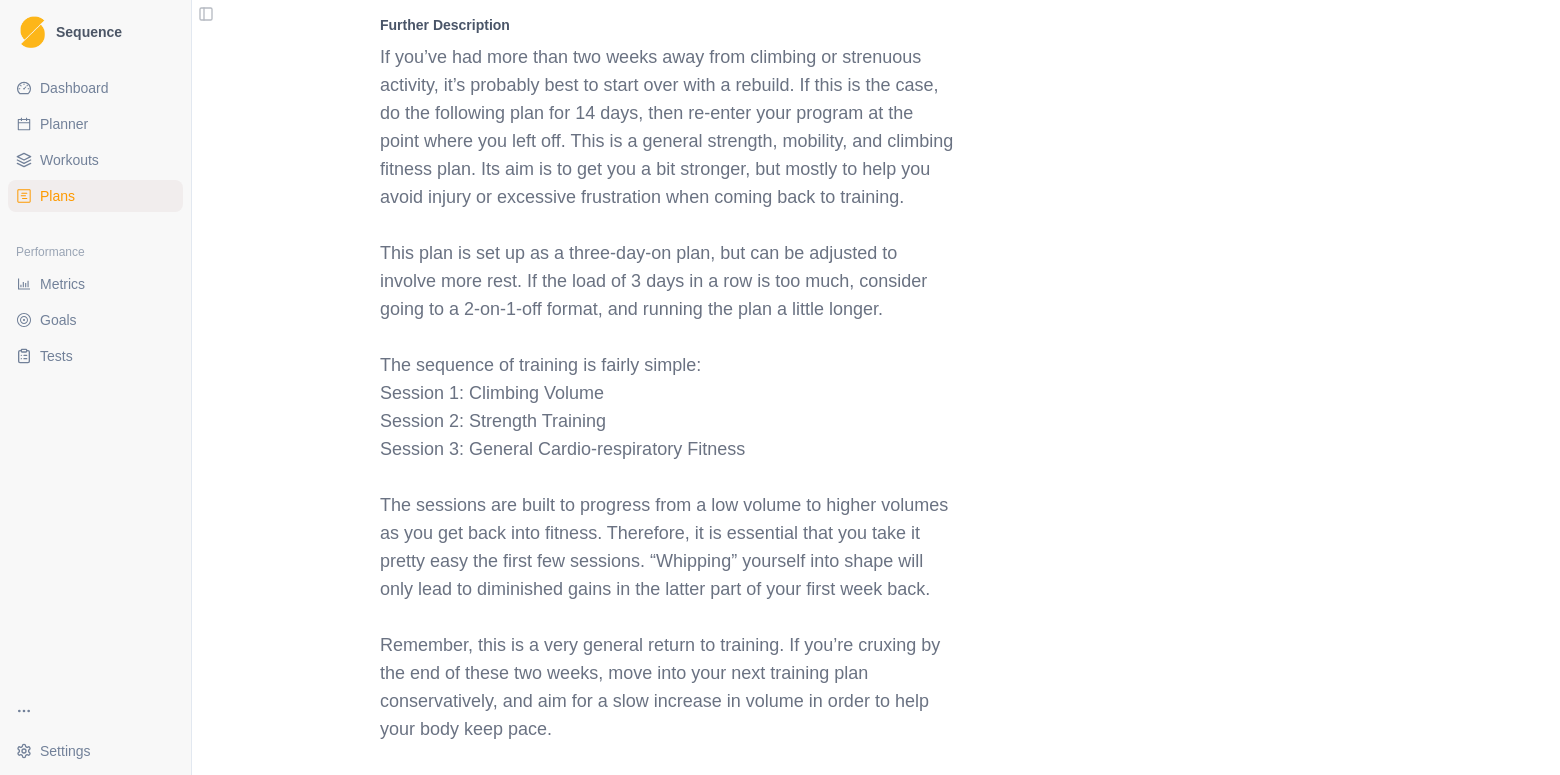 scroll, scrollTop: 2413, scrollLeft: 0, axis: vertical 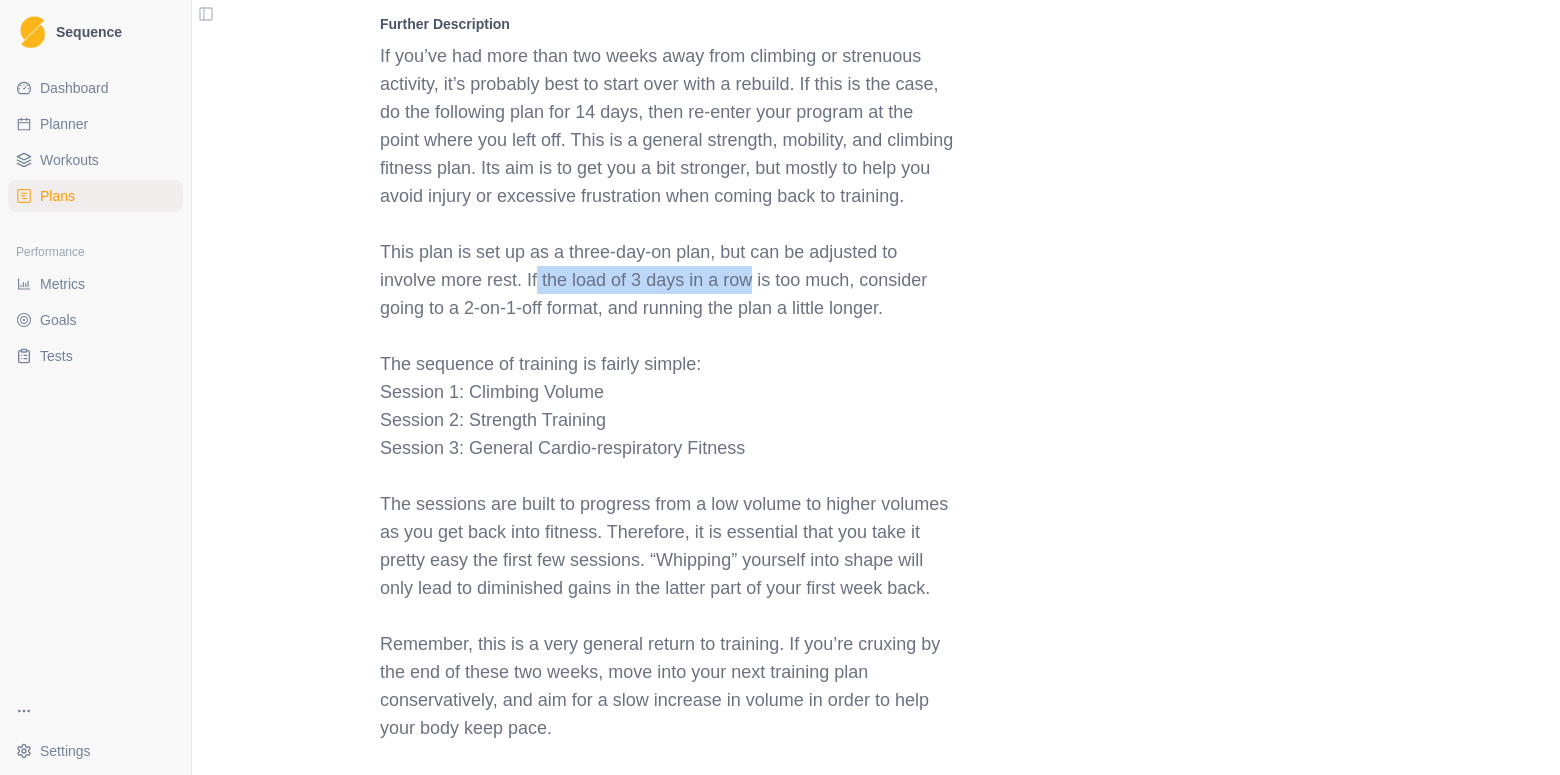 drag, startPoint x: 534, startPoint y: 327, endPoint x: 750, endPoint y: 323, distance: 216.03703 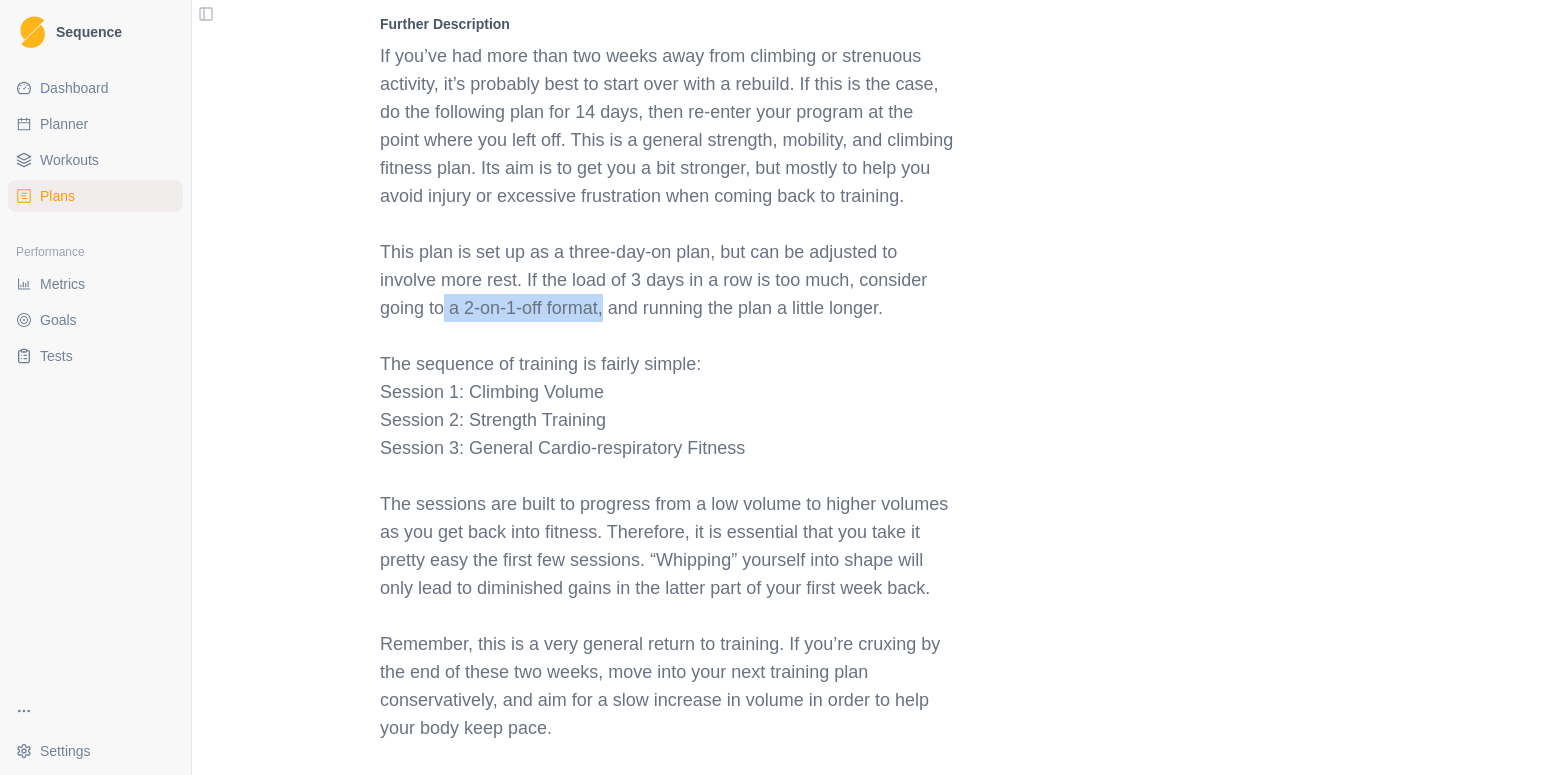 drag, startPoint x: 442, startPoint y: 362, endPoint x: 647, endPoint y: 375, distance: 205.41179 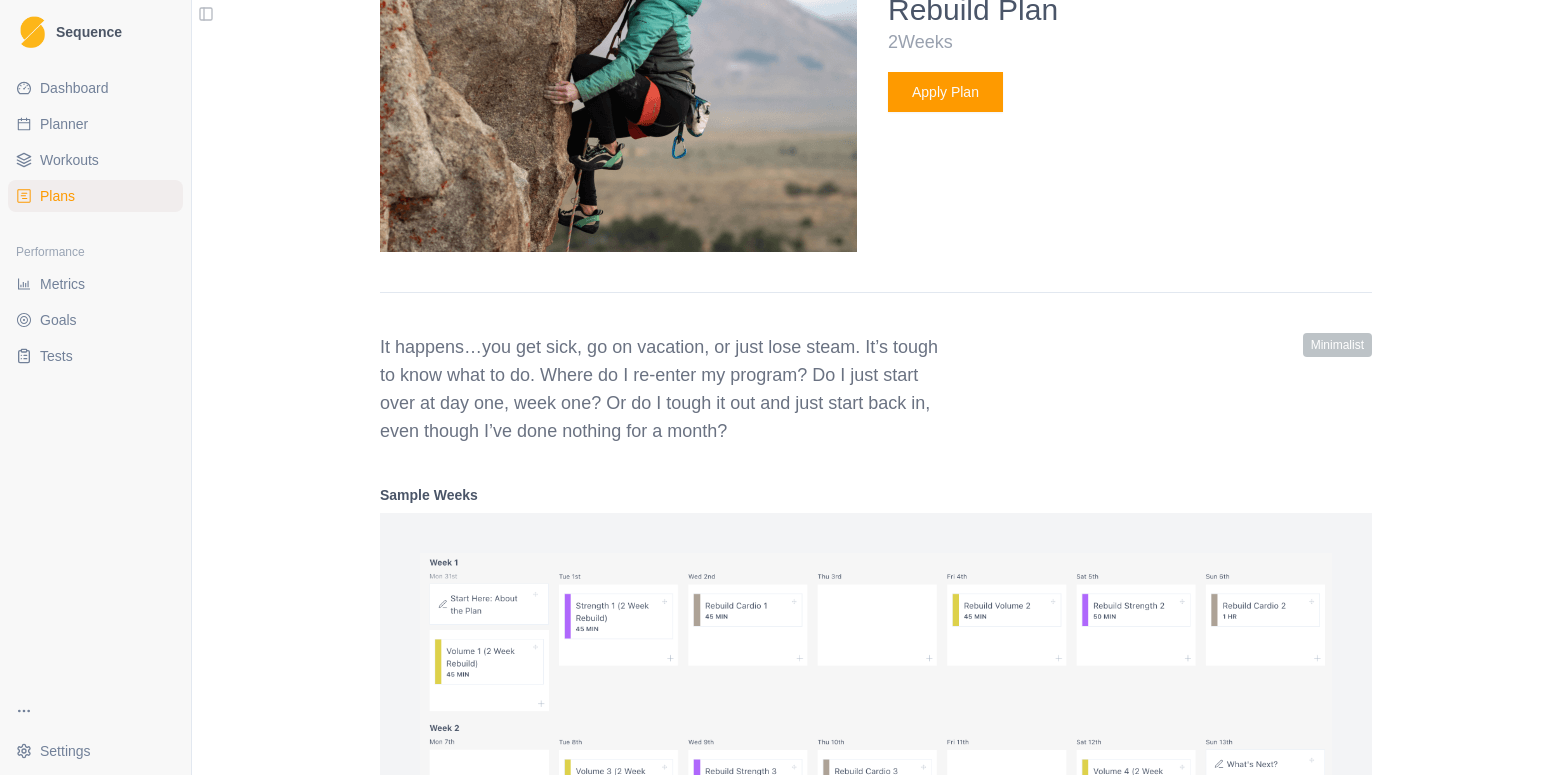 scroll, scrollTop: 1466, scrollLeft: 0, axis: vertical 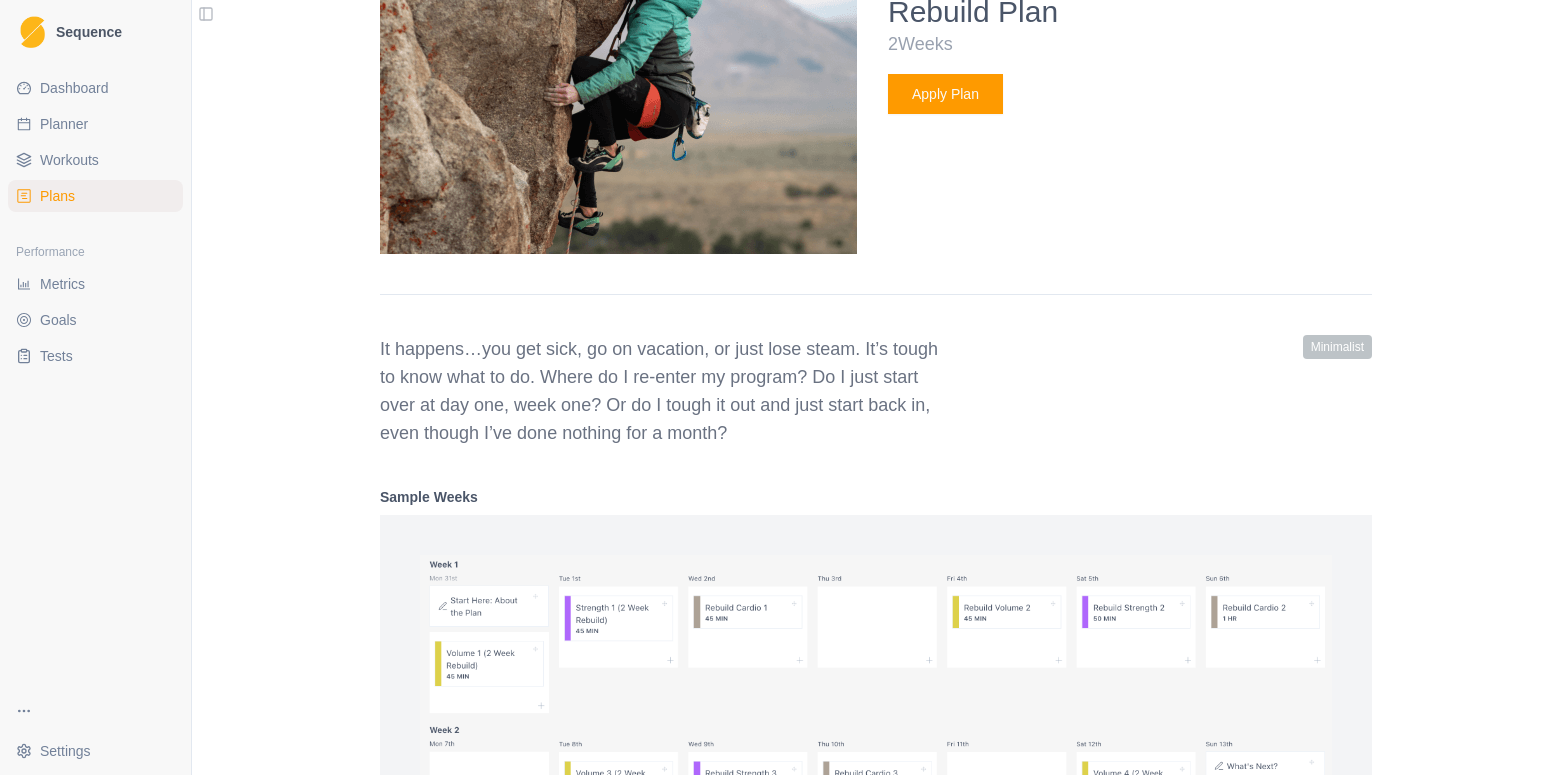 click on "Workouts" at bounding box center (69, 160) 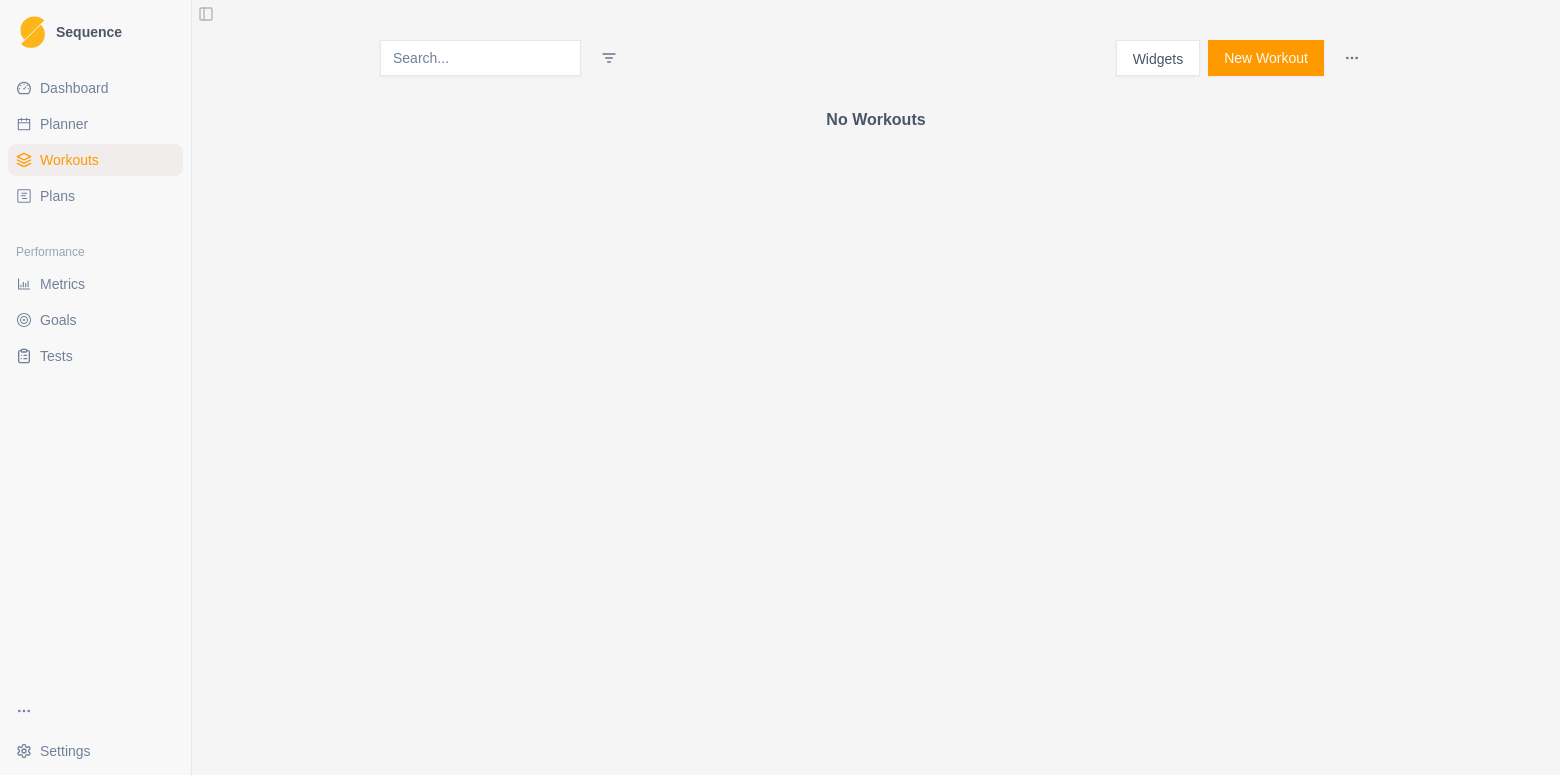 scroll, scrollTop: 0, scrollLeft: 0, axis: both 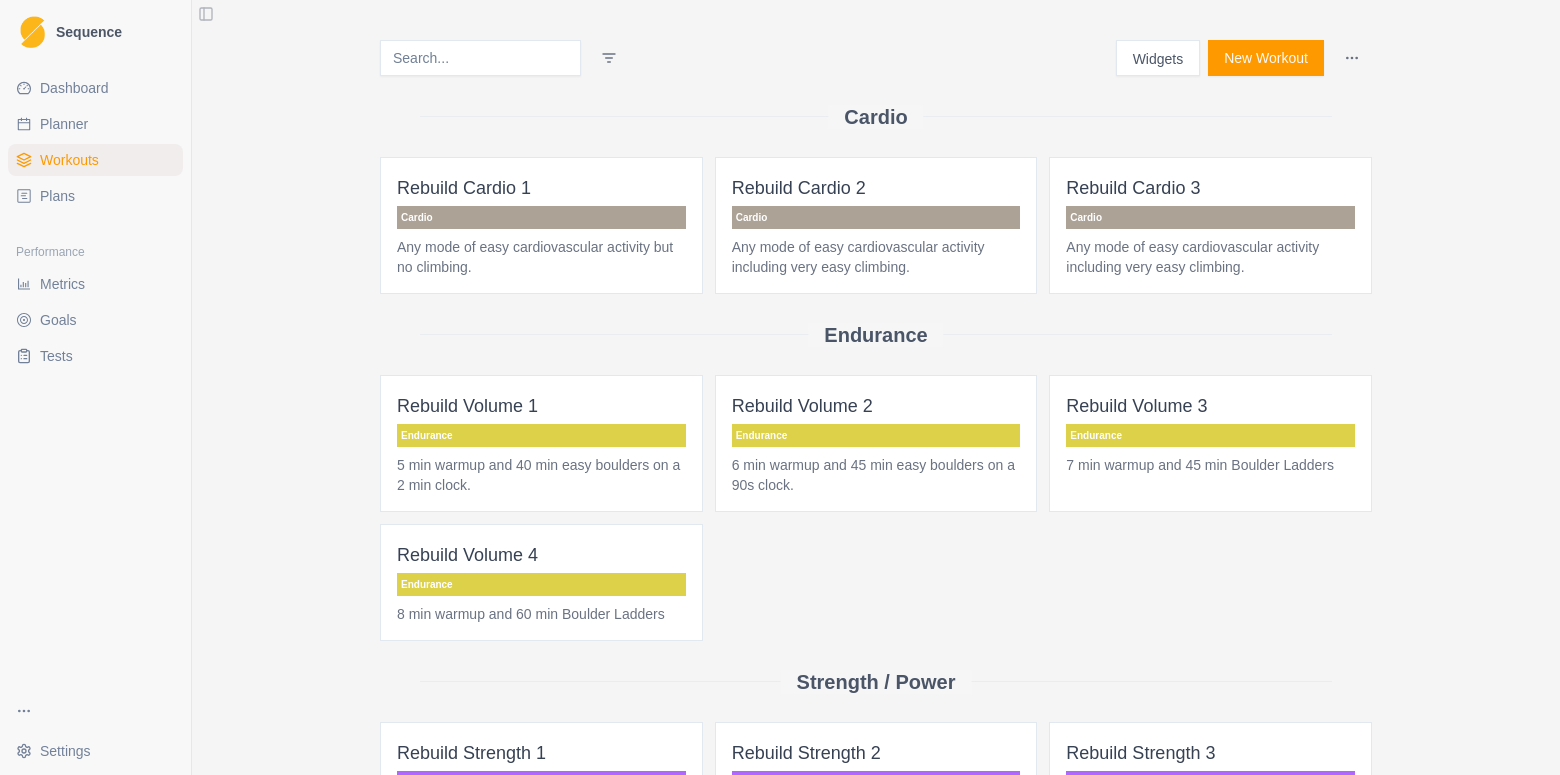 click on "Planner" at bounding box center [64, 124] 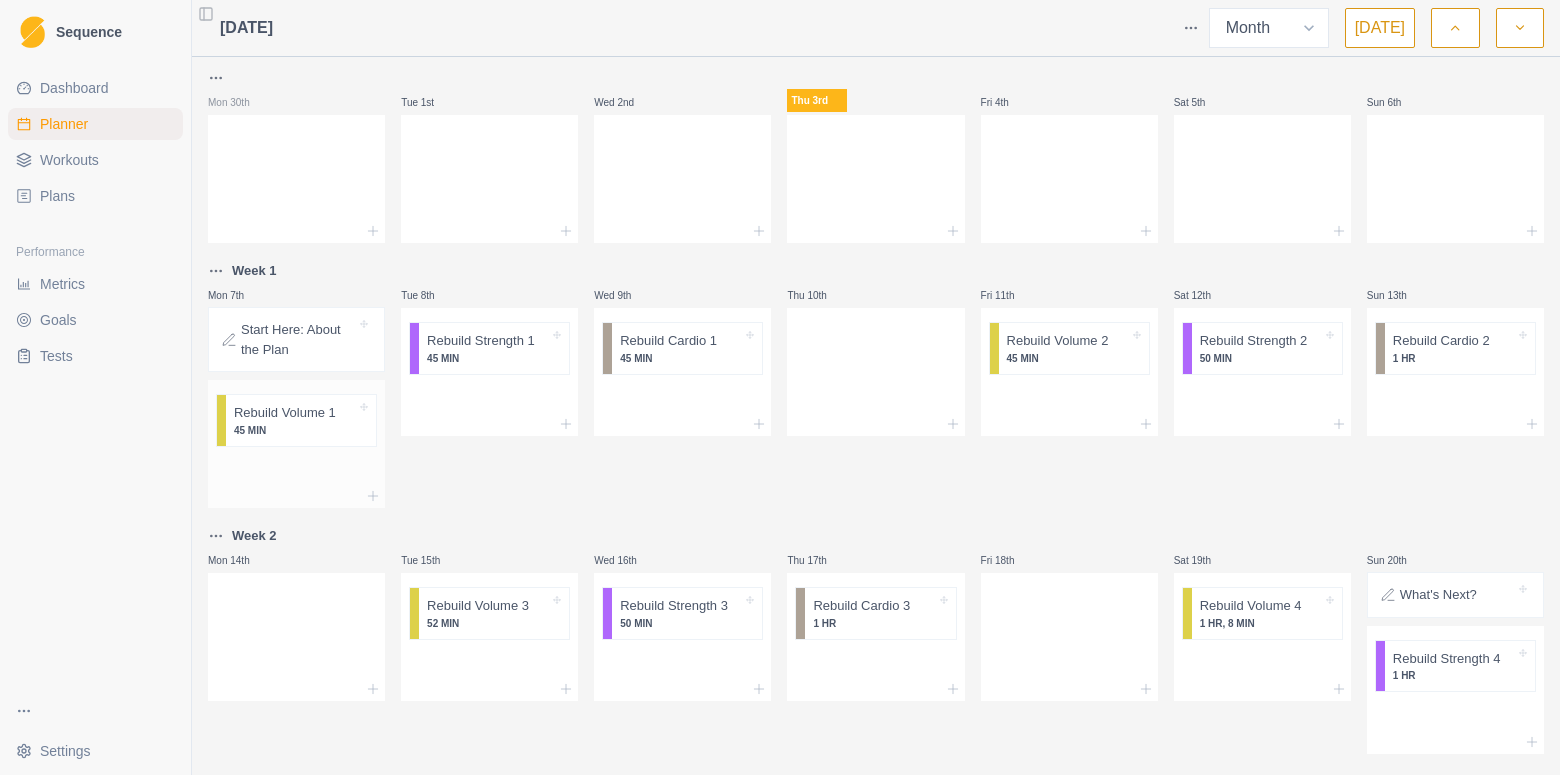 click on "45 MIN" at bounding box center (295, 430) 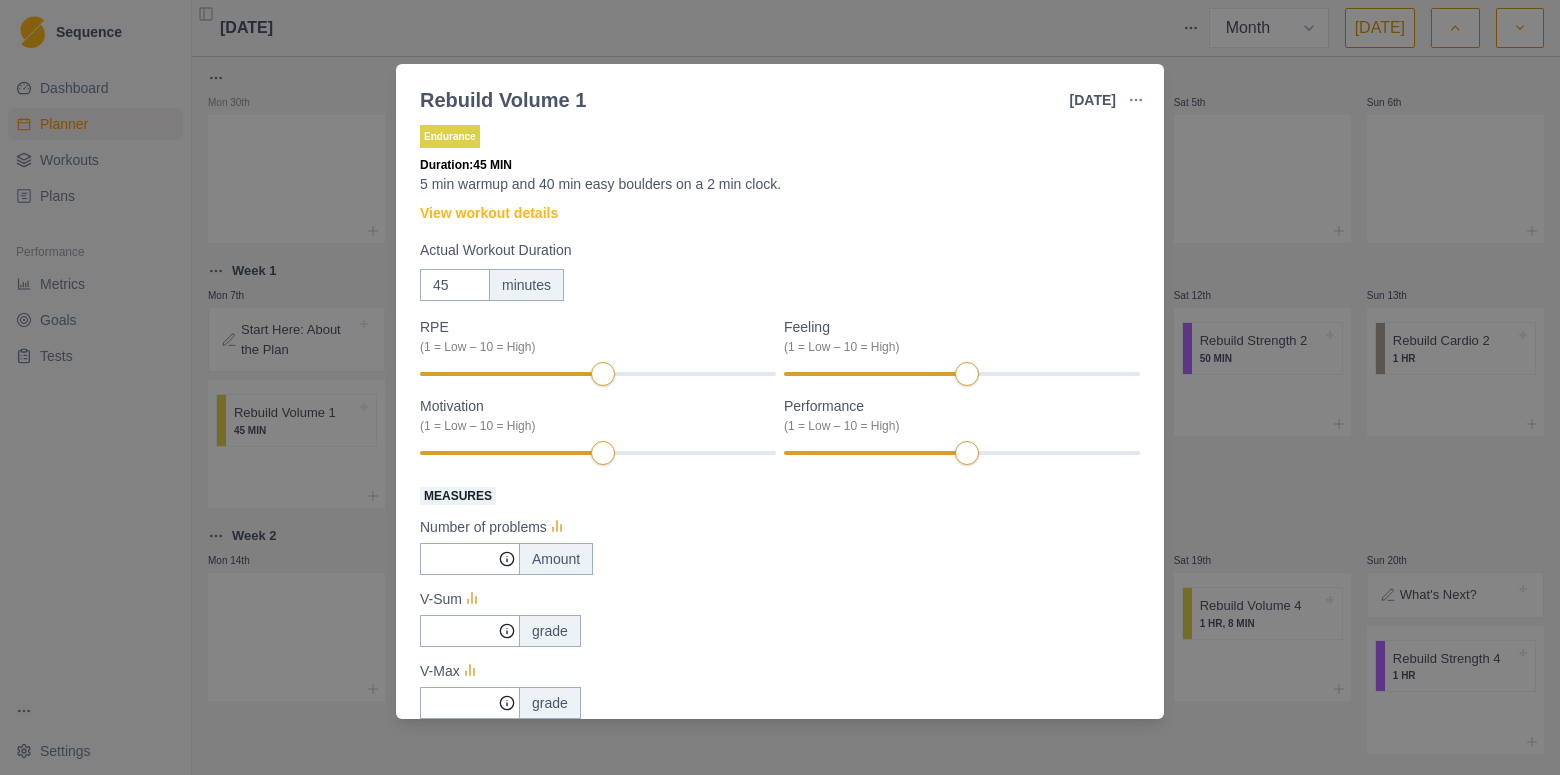 scroll, scrollTop: 0, scrollLeft: 0, axis: both 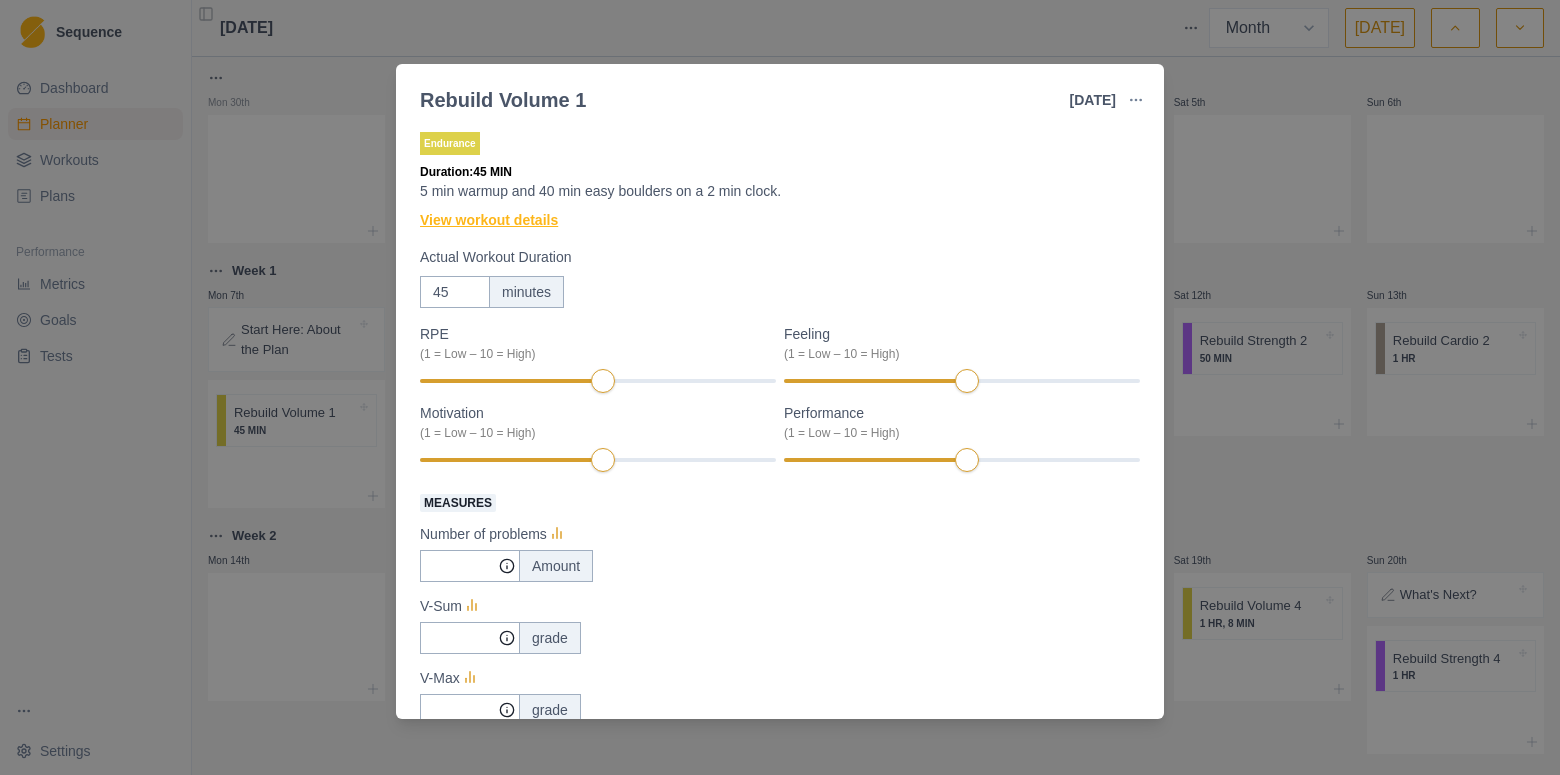 click on "View workout details" at bounding box center [489, 220] 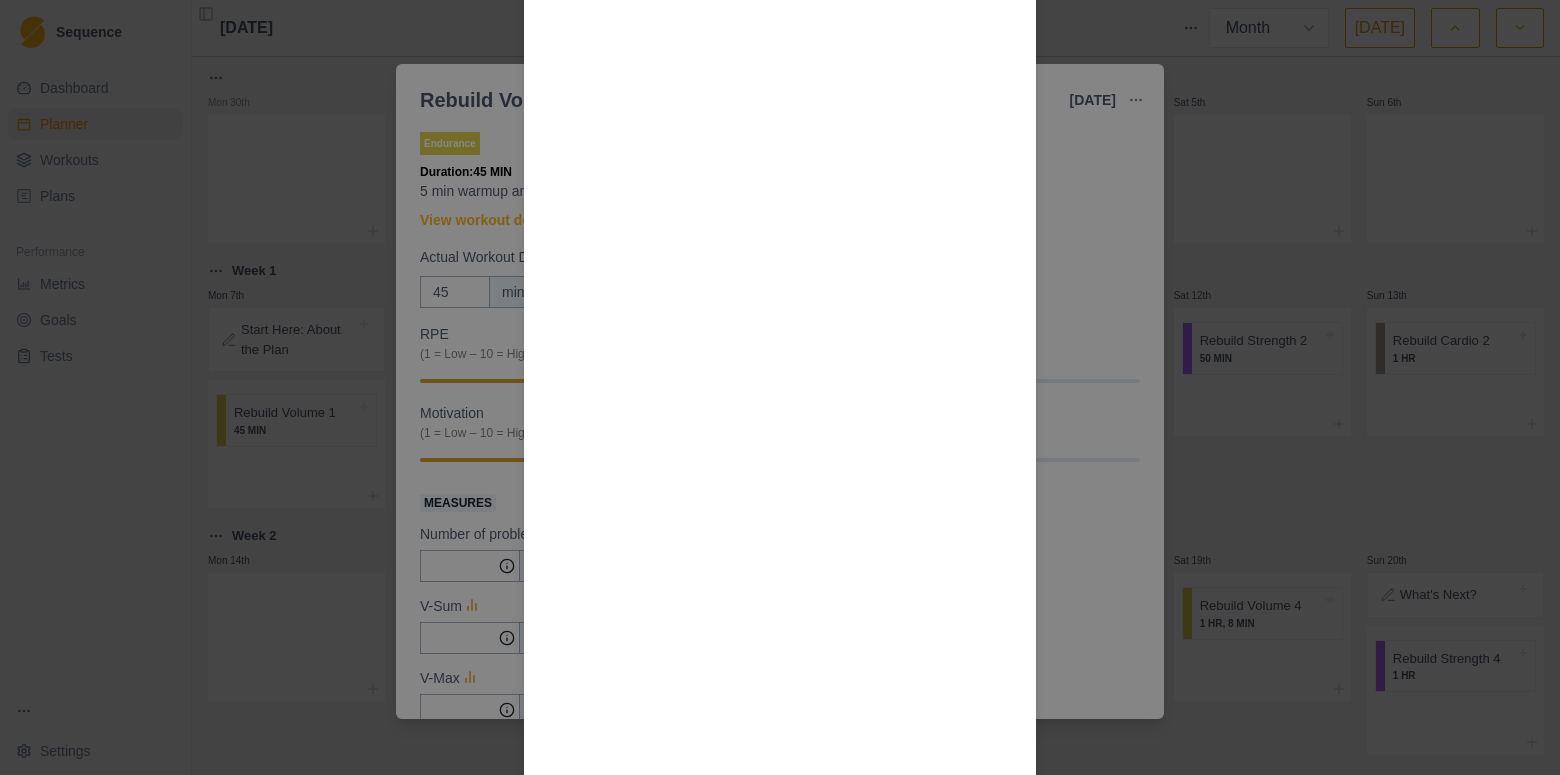 scroll, scrollTop: 0, scrollLeft: 0, axis: both 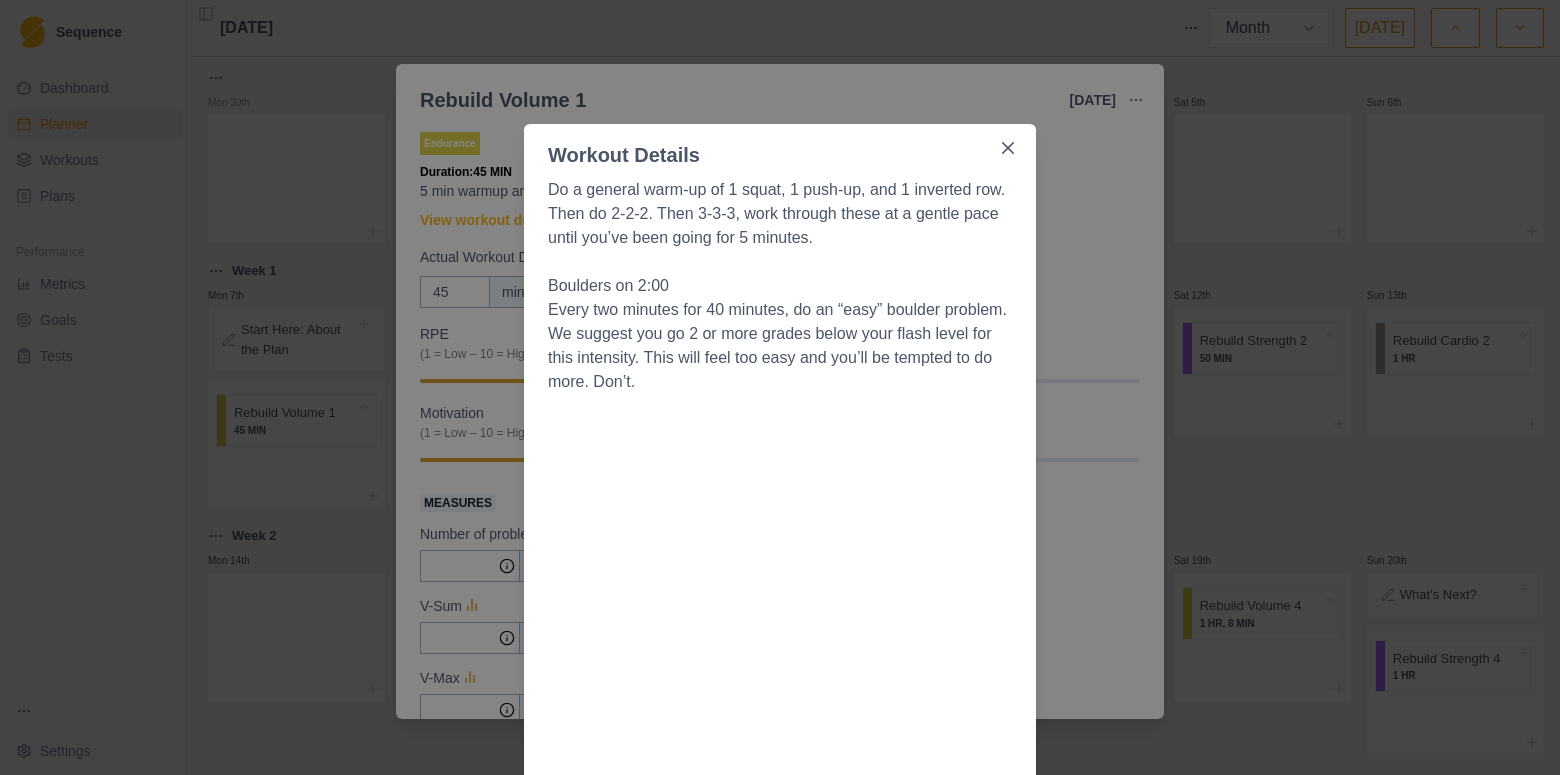 drag, startPoint x: 1012, startPoint y: 149, endPoint x: 1072, endPoint y: 172, distance: 64.25729 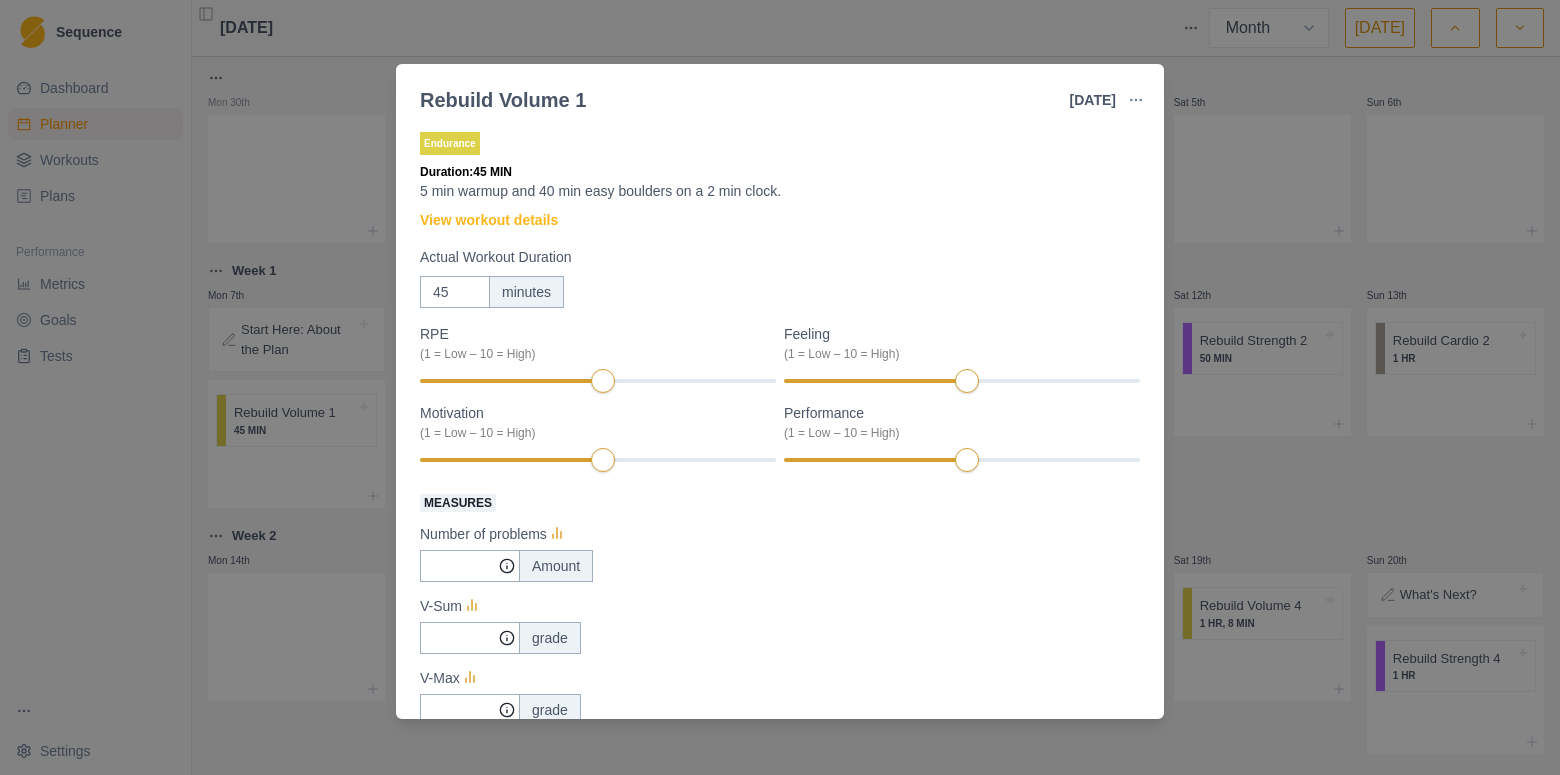 click on "Rebuild Volume 1 [DATE] Link To Goal View Workout Metrics Edit Original Workout Reschedule Workout Remove From Schedule Endurance Duration:  45 MIN 5 min warmup and 40 min easy boulders on a 2 min clock. View workout details Actual Workout Duration 45 minutes RPE (1 = Low – 10 = High) Feeling (1 = Low – 10 = High) Motivation (1 = Low – 10 = High) Performance (1 = Low – 10 = High) Measures Number of problems Amount V-Sum grade V-Max  grade Training Notes View previous training notes Mark as Incomplete Complete Workout" at bounding box center [780, 387] 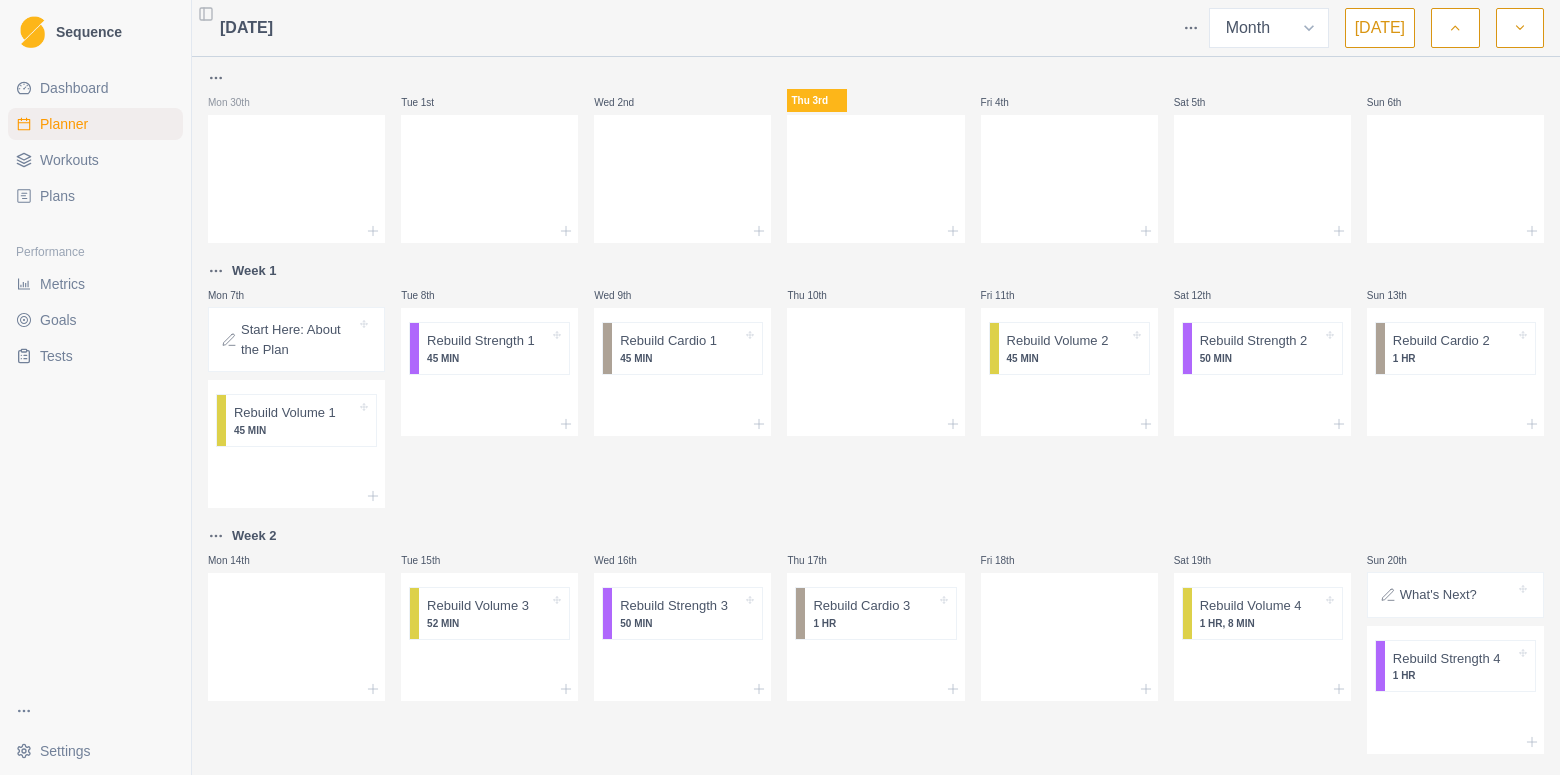 drag, startPoint x: 39, startPoint y: 279, endPoint x: 51, endPoint y: 295, distance: 20 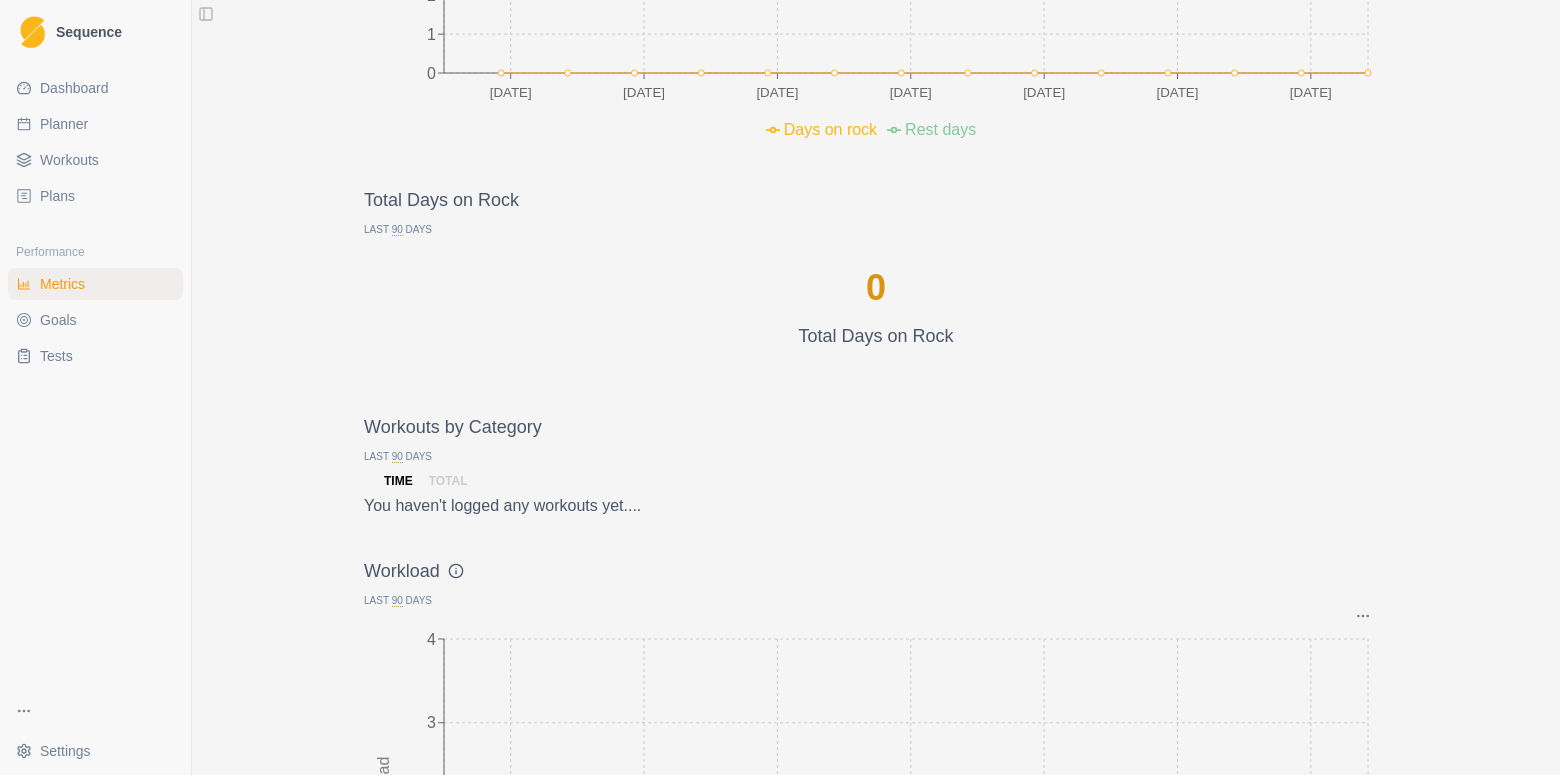 scroll, scrollTop: 1482, scrollLeft: 0, axis: vertical 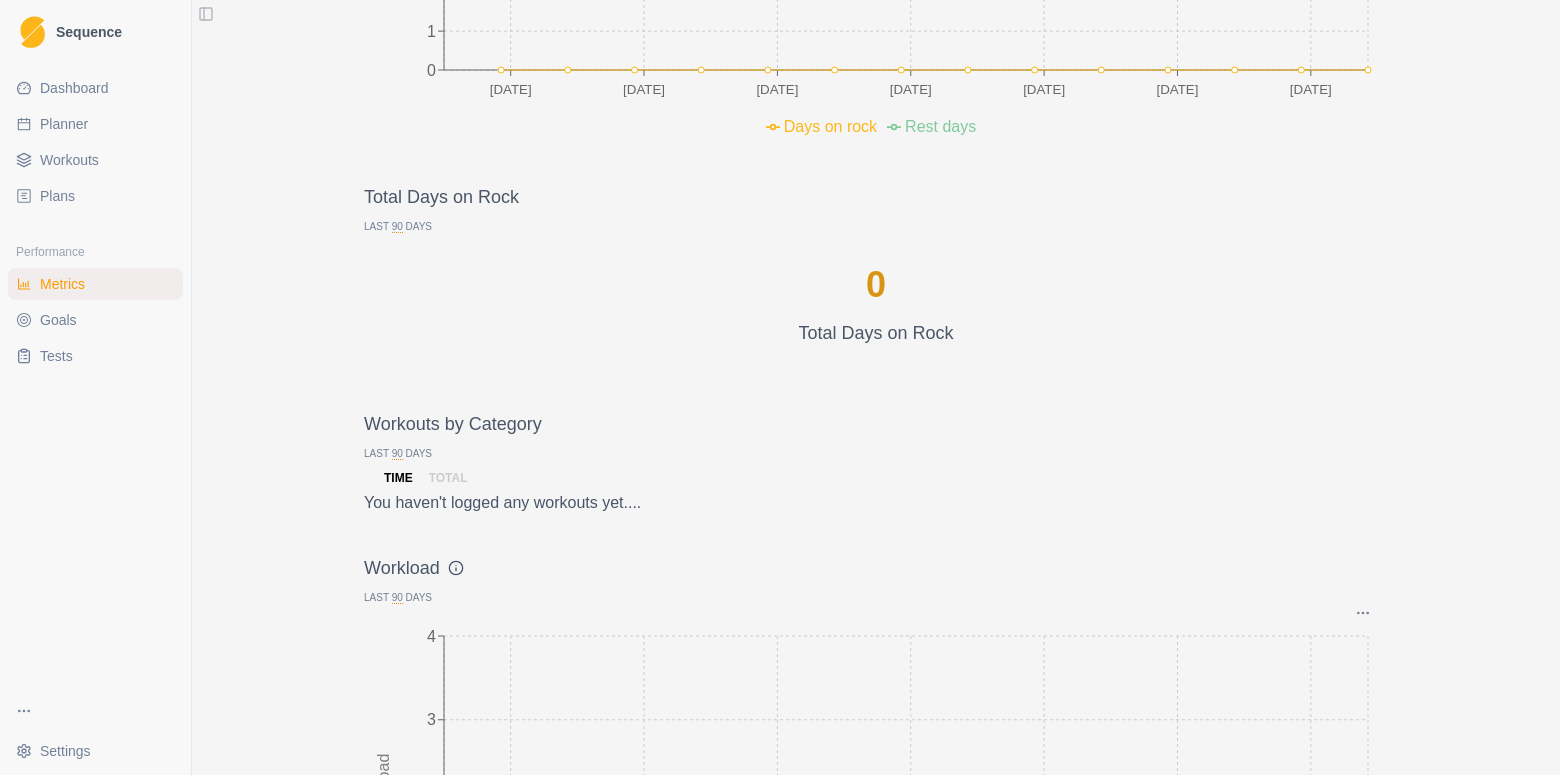 drag, startPoint x: 66, startPoint y: 321, endPoint x: 95, endPoint y: 335, distance: 32.202484 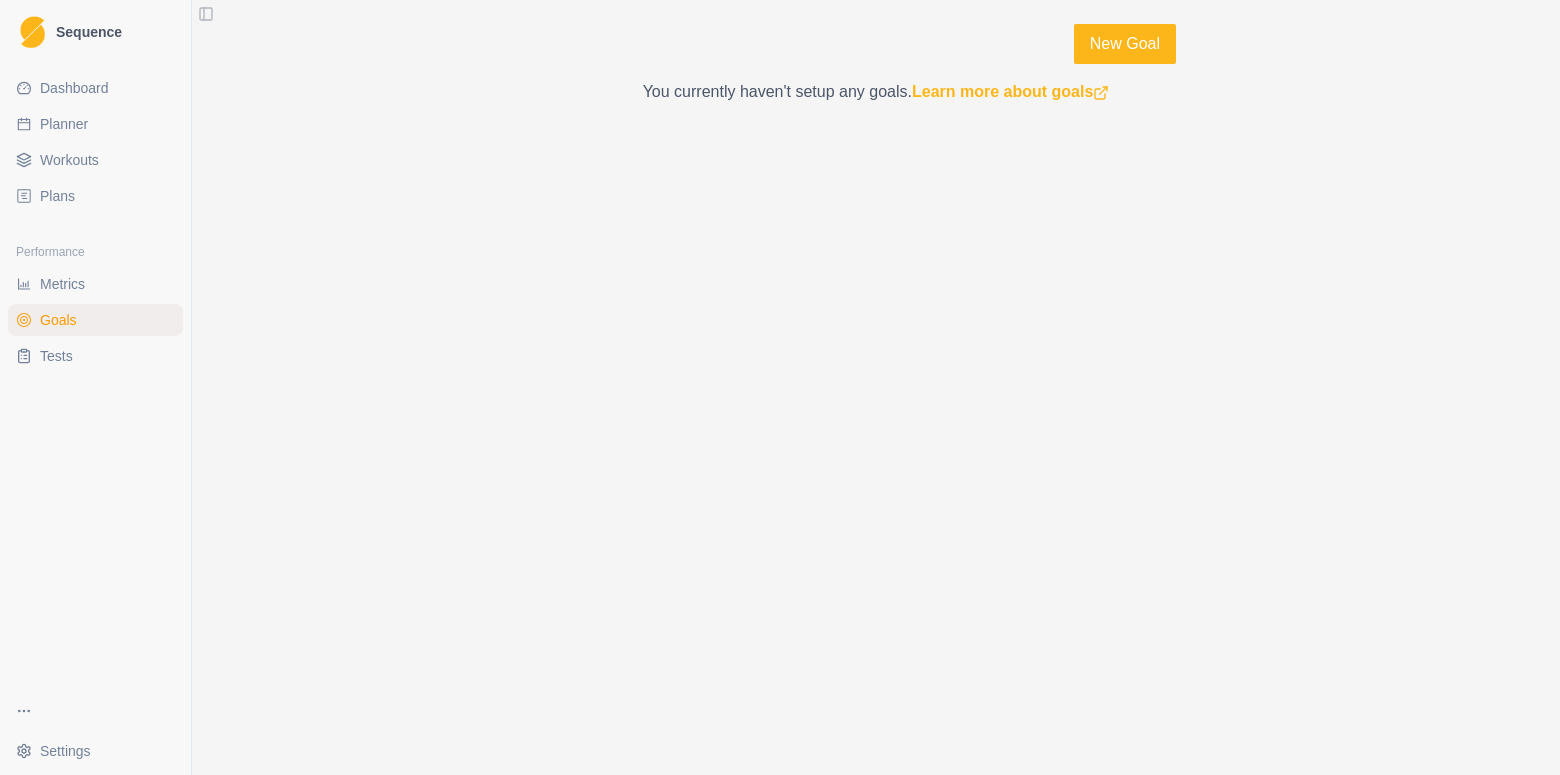 click on "Tests" at bounding box center (95, 356) 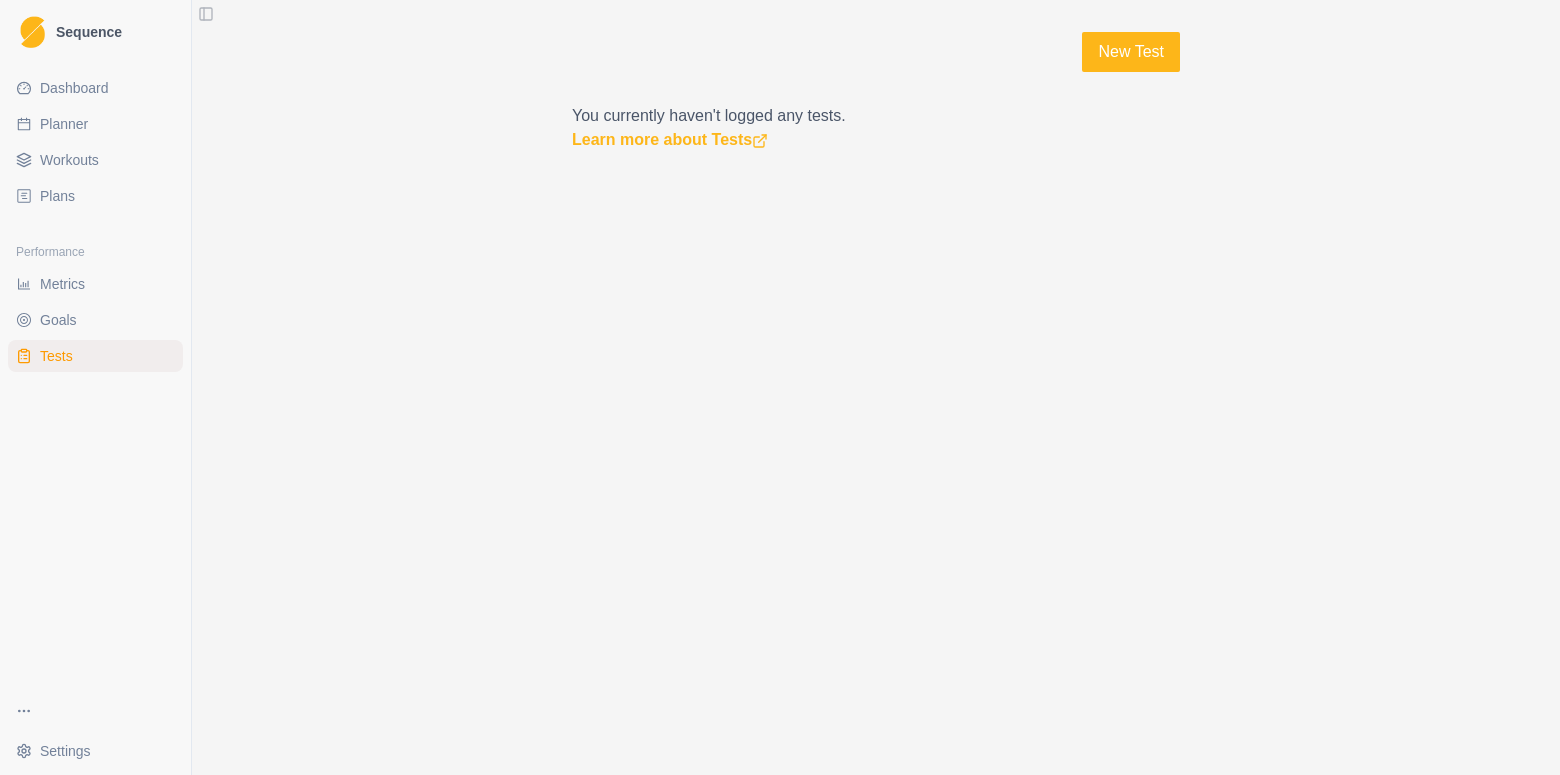 click on "Dashboard" at bounding box center (74, 88) 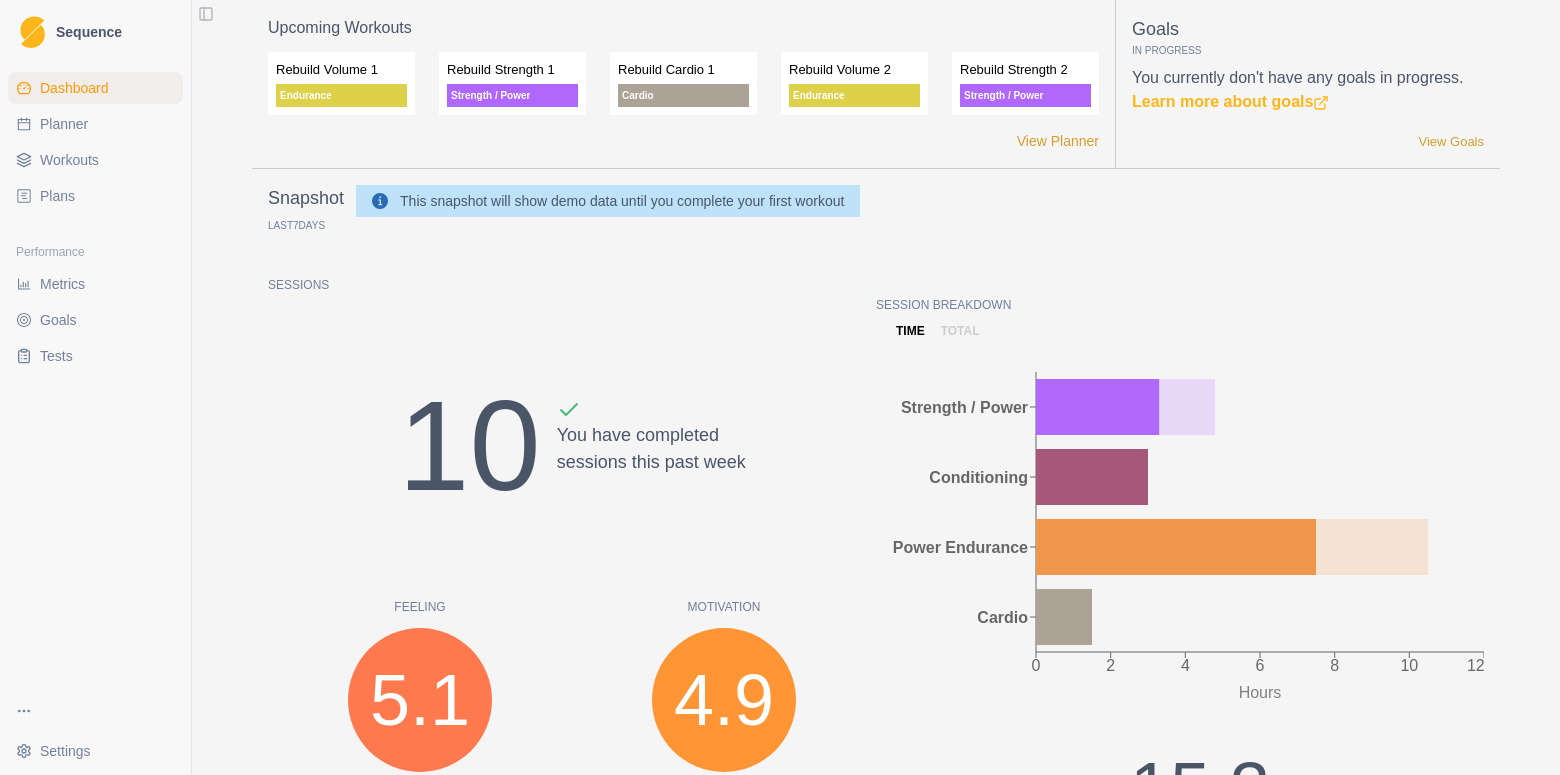 scroll, scrollTop: 1, scrollLeft: 0, axis: vertical 